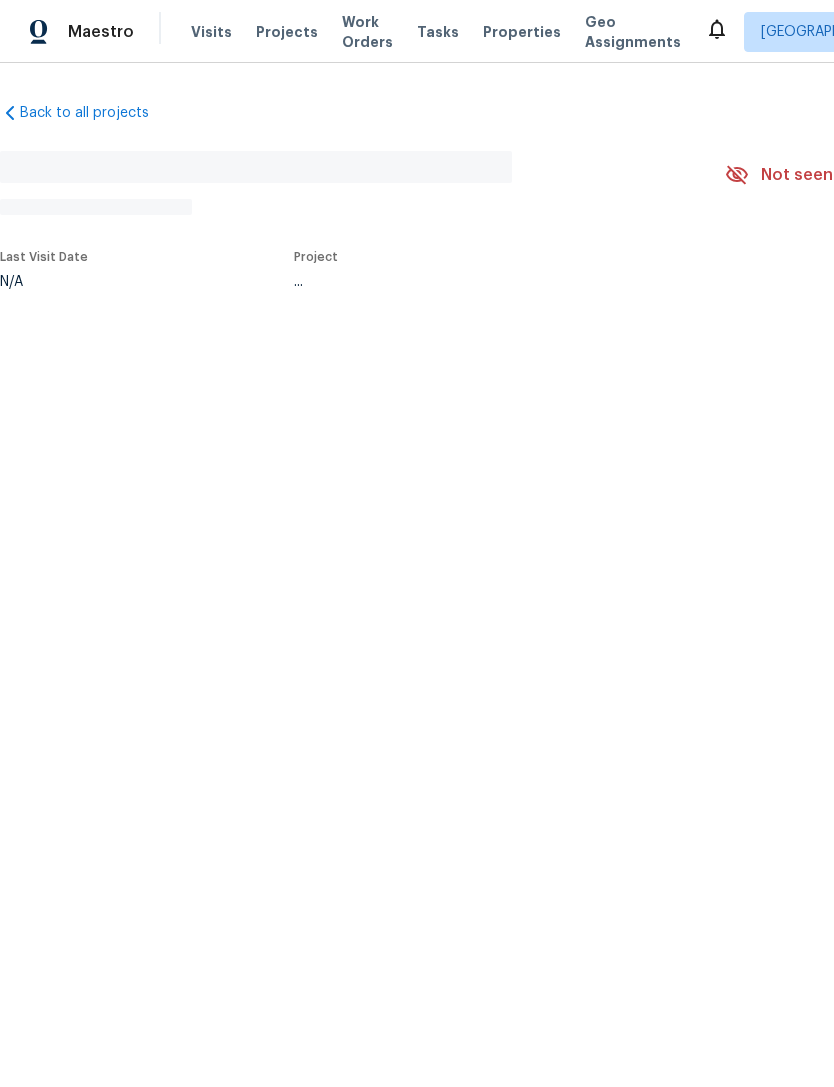 scroll, scrollTop: 0, scrollLeft: 0, axis: both 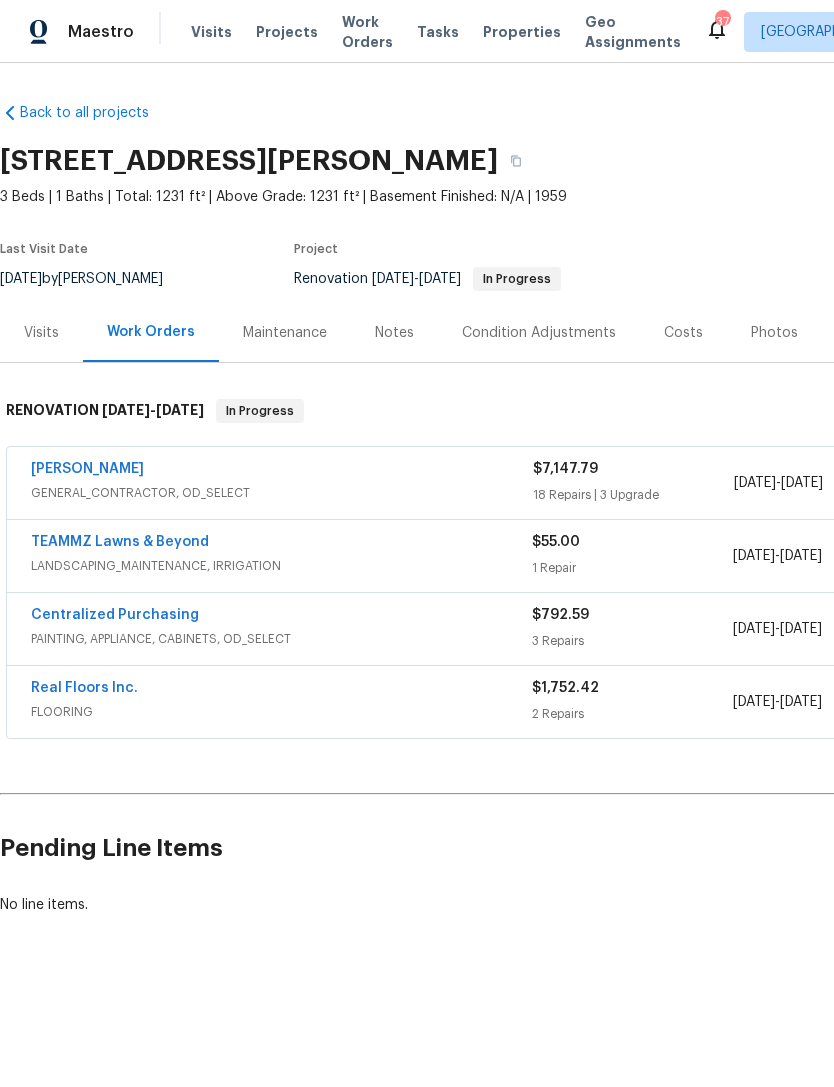 click on "Notes" at bounding box center (394, 333) 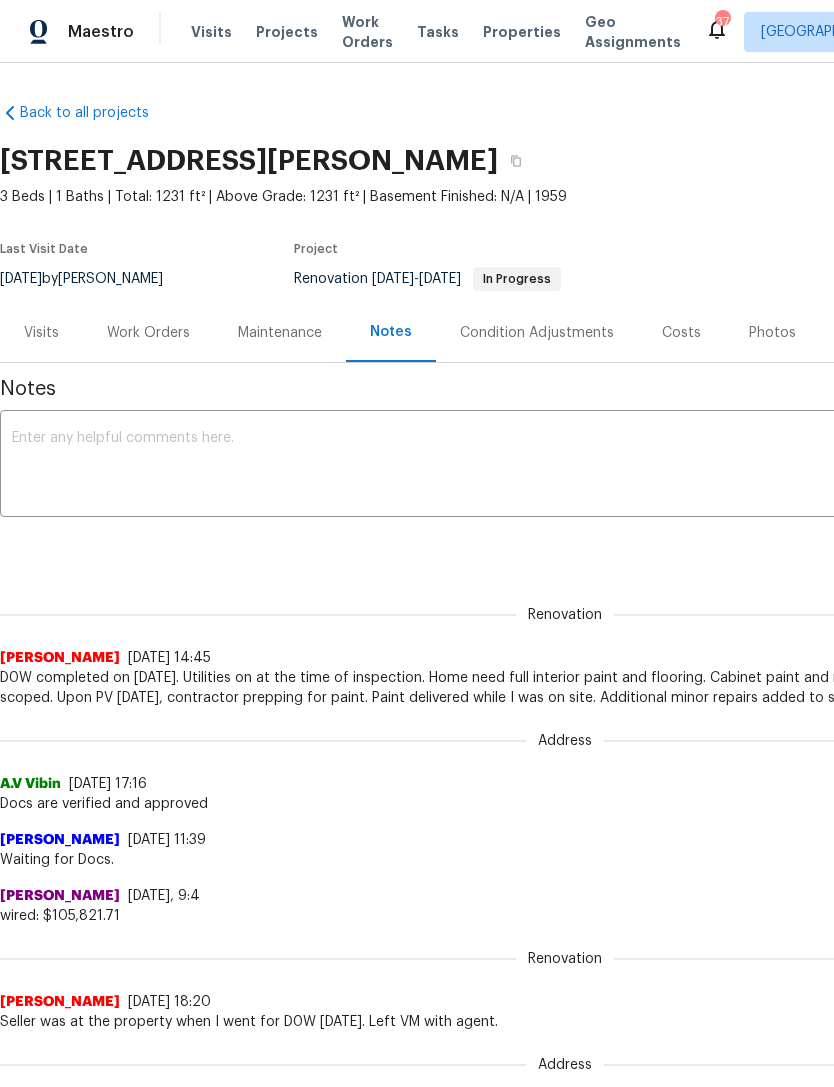 click at bounding box center (565, 466) 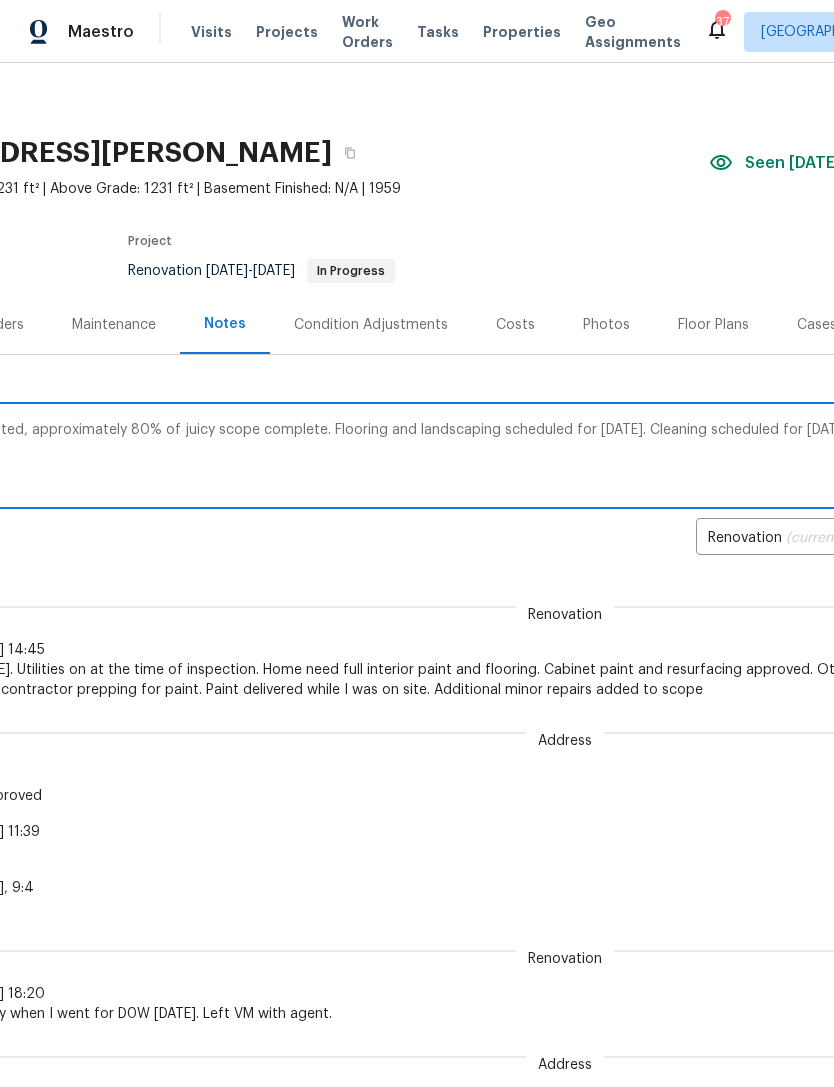 scroll, scrollTop: 8, scrollLeft: 162, axis: both 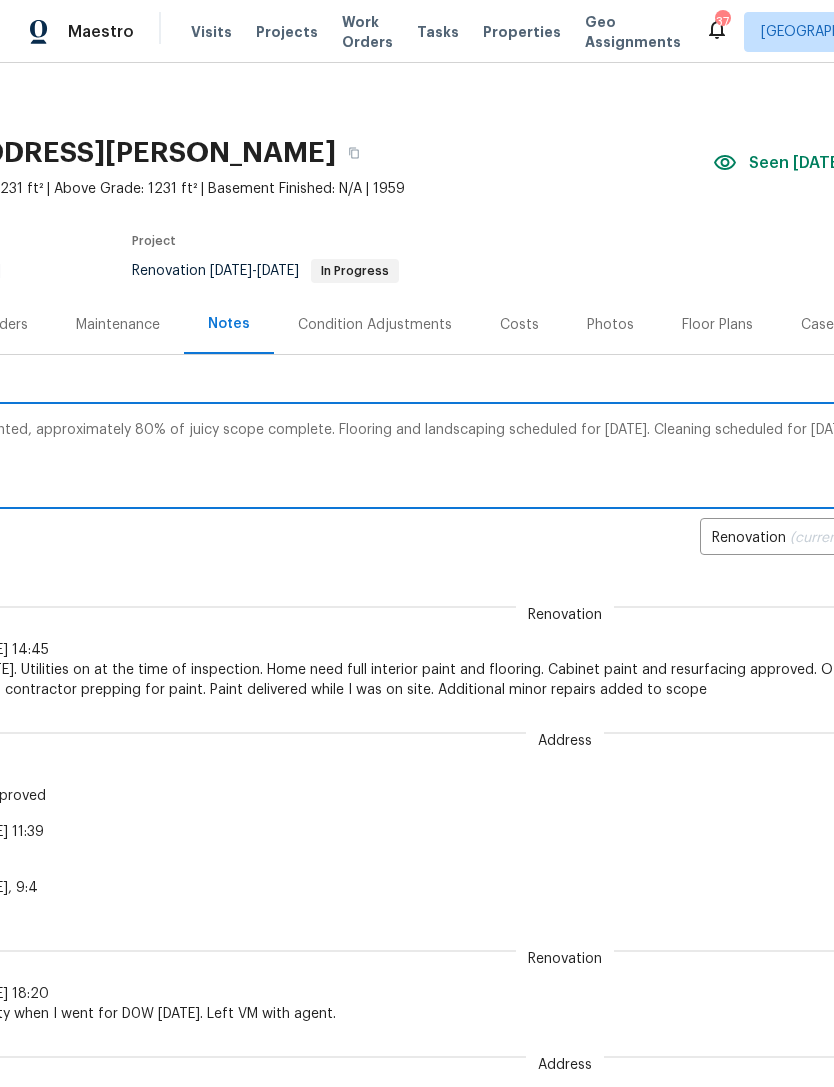 click on "Interior of home is painted, approximately 80% of juicy scope complete. Flooring and landscaping scheduled for Wednesday. Cleaning scheduled for Thursday." at bounding box center (403, 458) 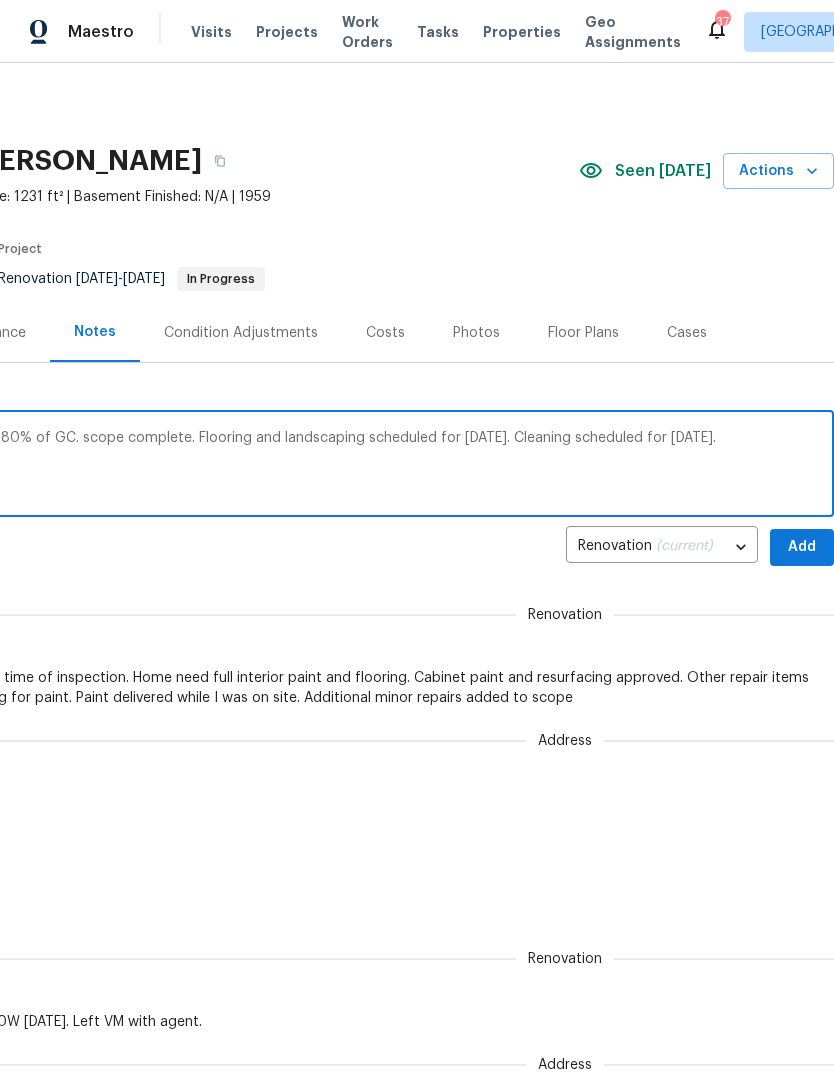scroll, scrollTop: 0, scrollLeft: 296, axis: horizontal 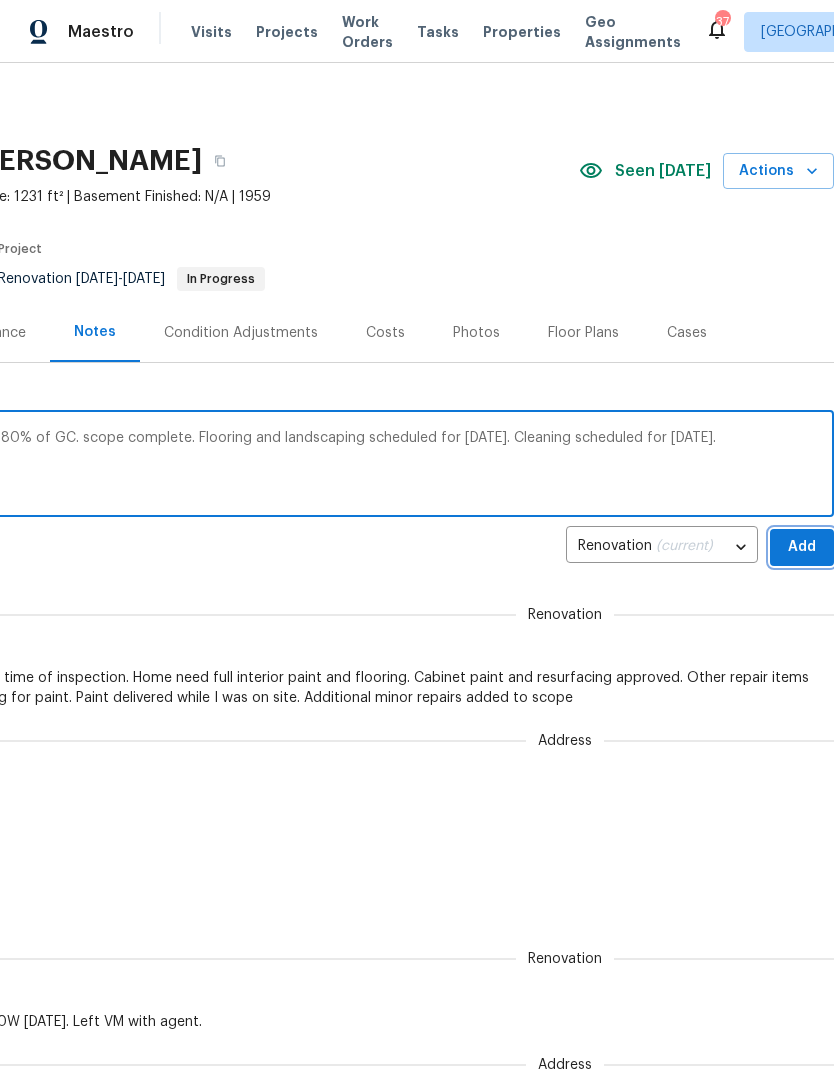click on "Add" at bounding box center [802, 547] 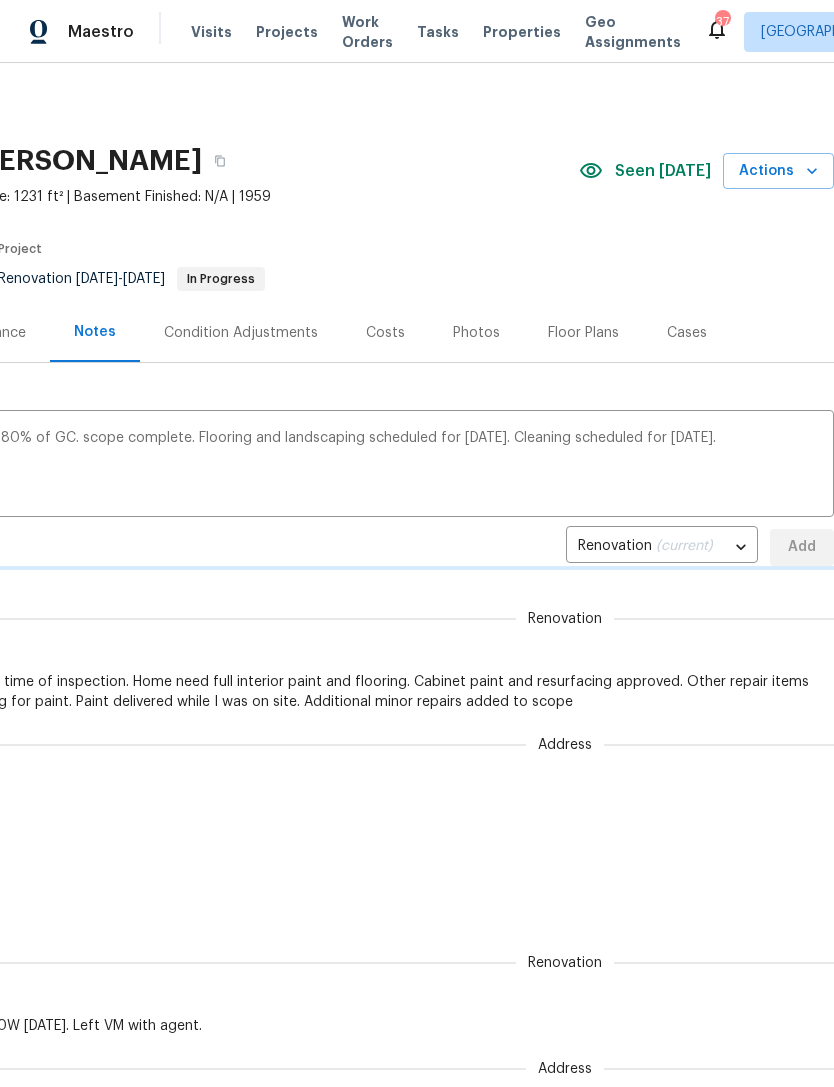 type 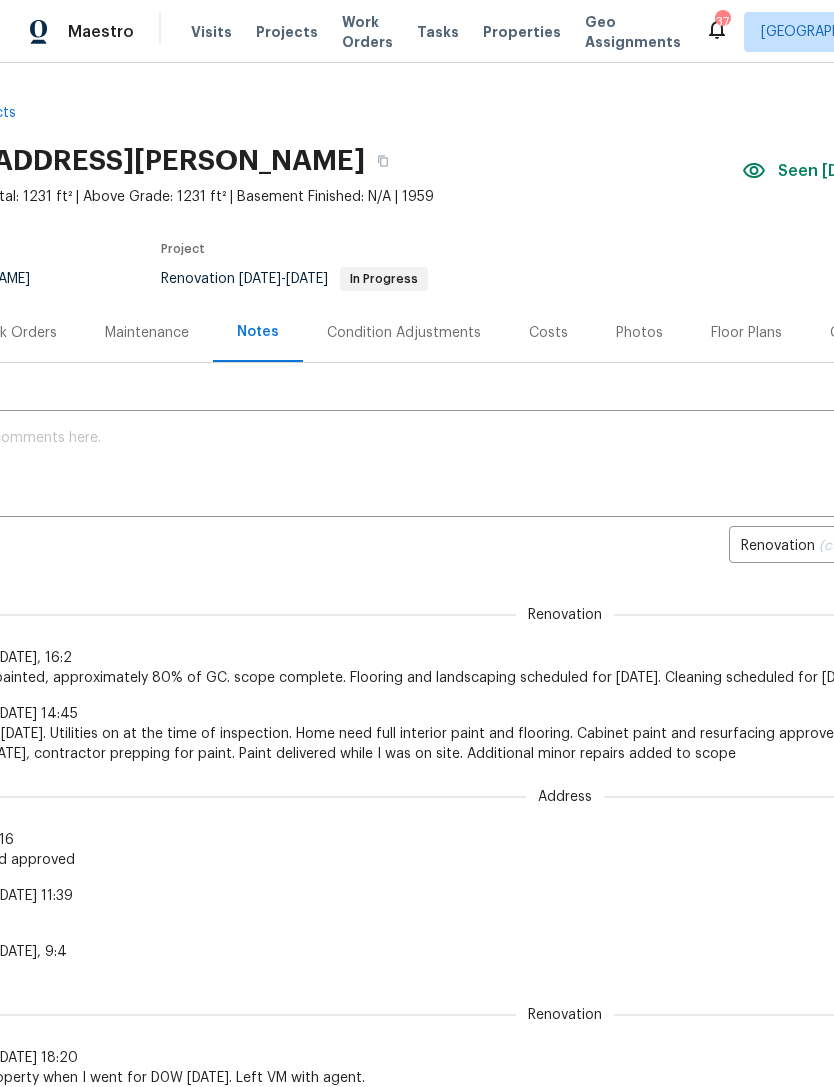 scroll, scrollTop: 0, scrollLeft: 134, axis: horizontal 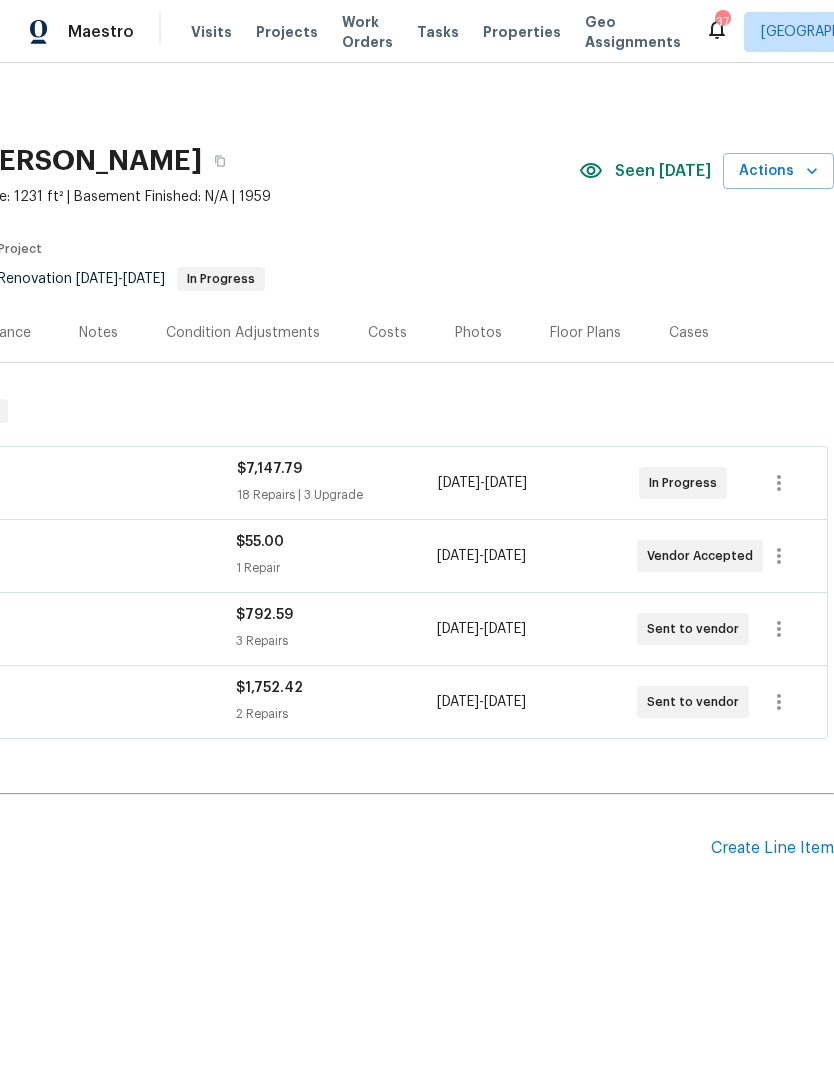 click on "Create Line Item" at bounding box center [772, 848] 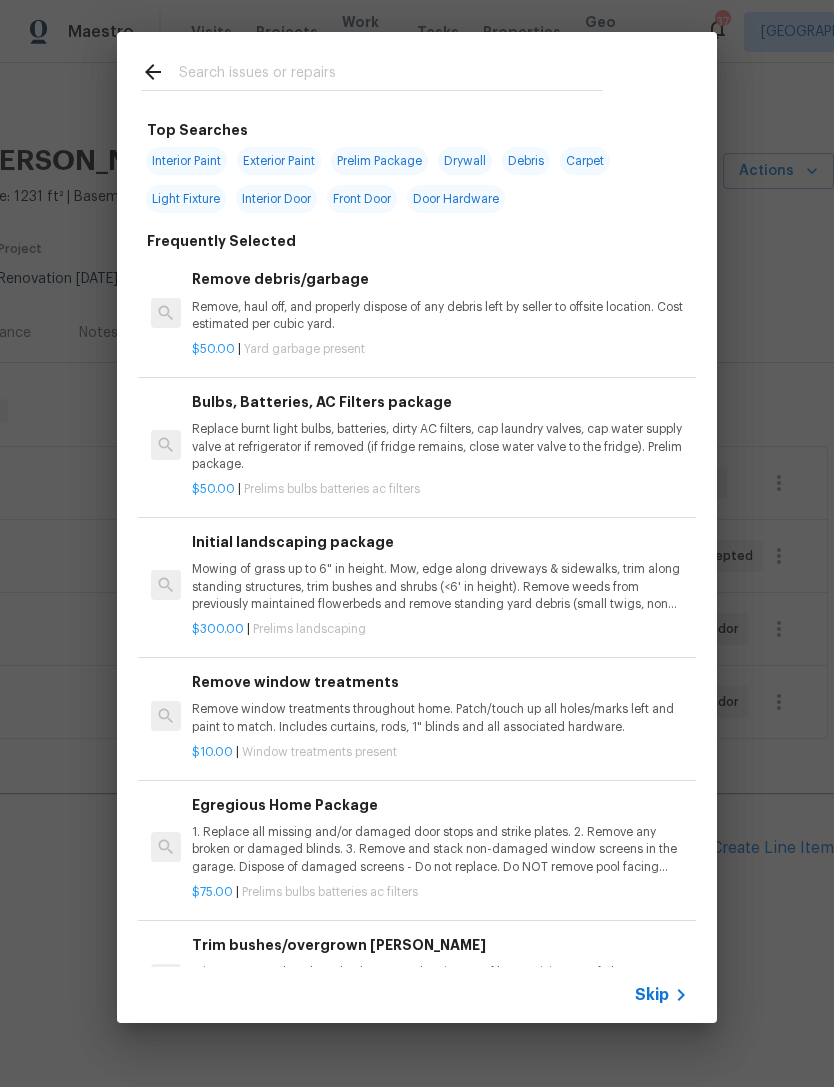 click at bounding box center [391, 75] 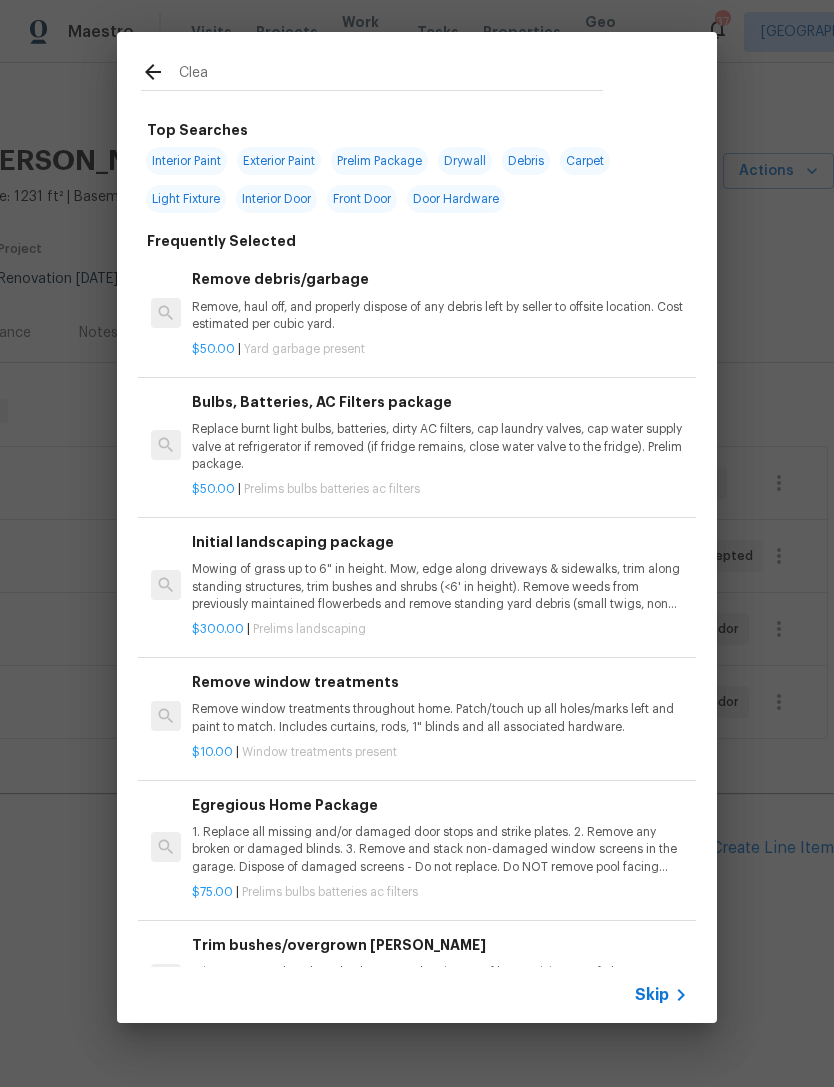 type on "Clean" 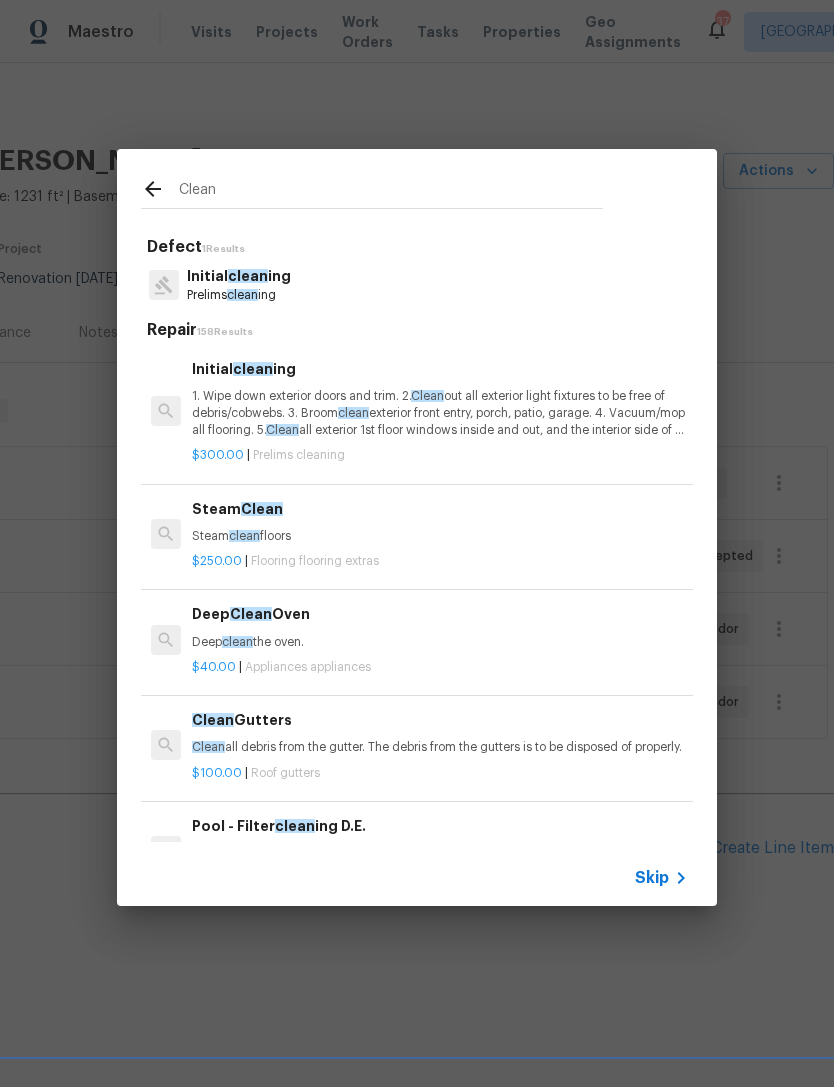 click on "1. Wipe down exterior doors and trim. 2.  Clean  out all exterior light fixtures to be free of debris/cobwebs. 3. Broom  clean  exterior front entry, porch, patio, garage. 4. Vacuum/mop all flooring. 5.  Clean  all exterior 1st floor windows inside and out, and the interior side of all above grade windows.  Clean  all tracks/frames. 6.  Clean  all air vent grills. 7.  Clean  all interior window, base, sill and trim. 8.  Clean  all switch/outlet plates and remove any paint. 9.  Clean  all light fixtures and ceiling fans. 10.  Clean  all doors, frames and trim. 11.  Clean  kitchen and laundry appliances - inside-outside and underneath. 12.  Clean  cabinetry inside and outside and top including drawers. 13.  Clean  counters, sinks, plumbing fixtures, toilets seat to remain down. 14.  Clean  showers, tubs, surrounds, wall tile free of grime and soap scum. 15.  Clean  window coverings if left in place. 16.  Clean  baseboards. 17.  Clean" at bounding box center (440, 413) 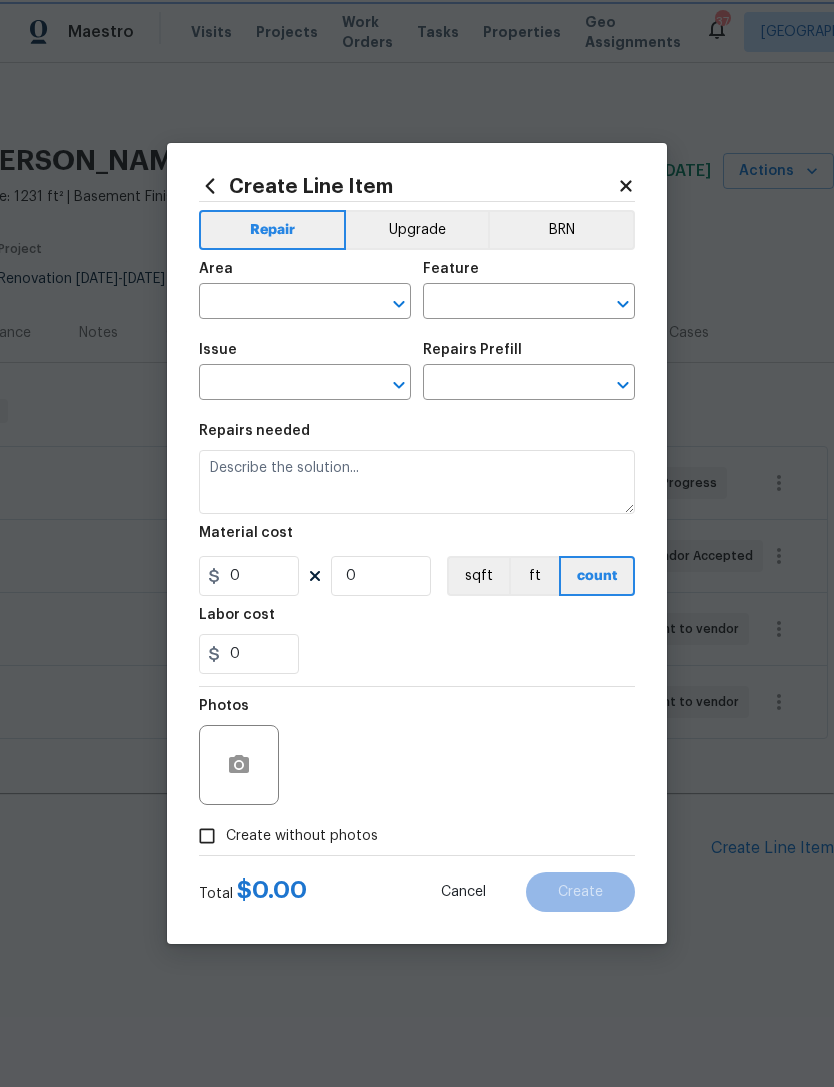 click on "Area ​" at bounding box center (305, 290) 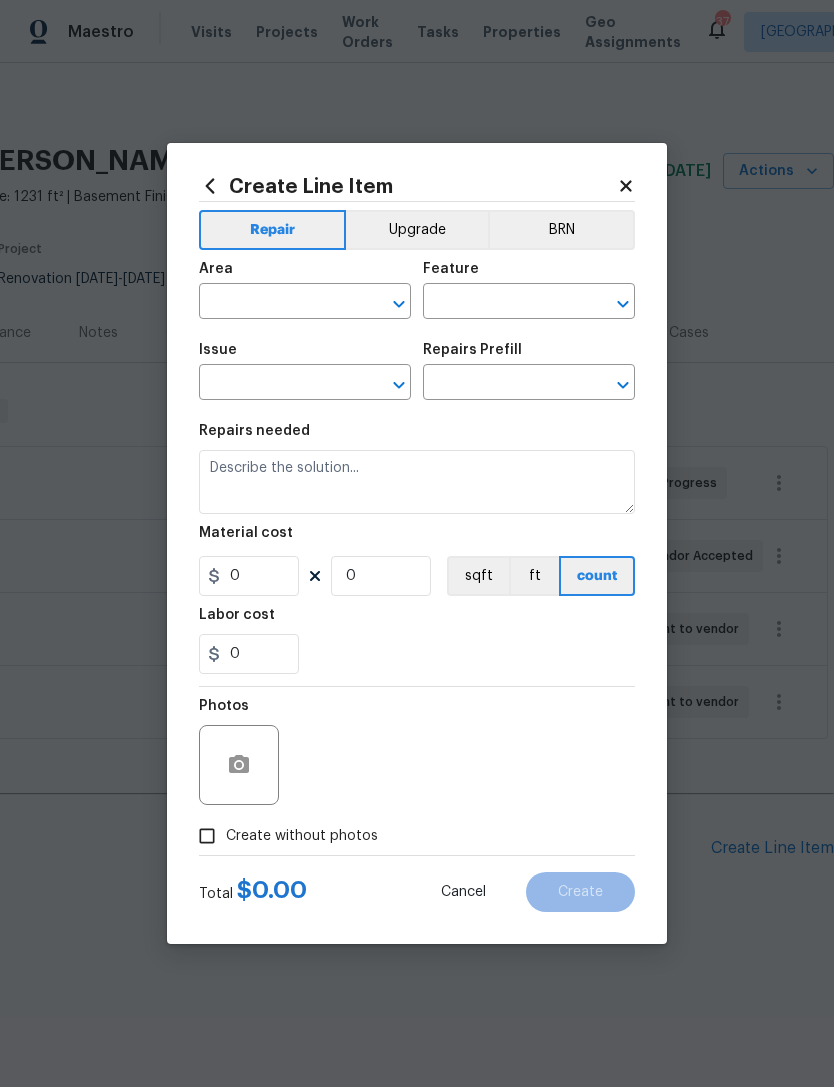 type on "Home Readiness Packages" 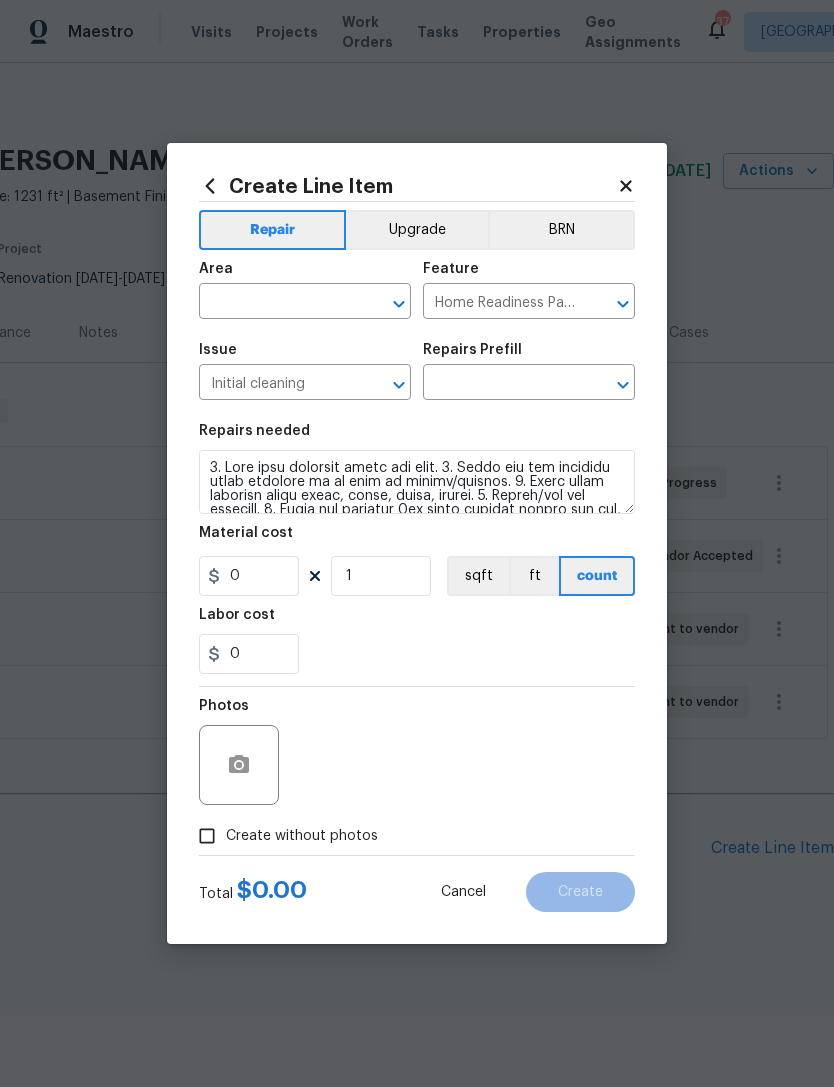 type on "Initial cleaning $300.00" 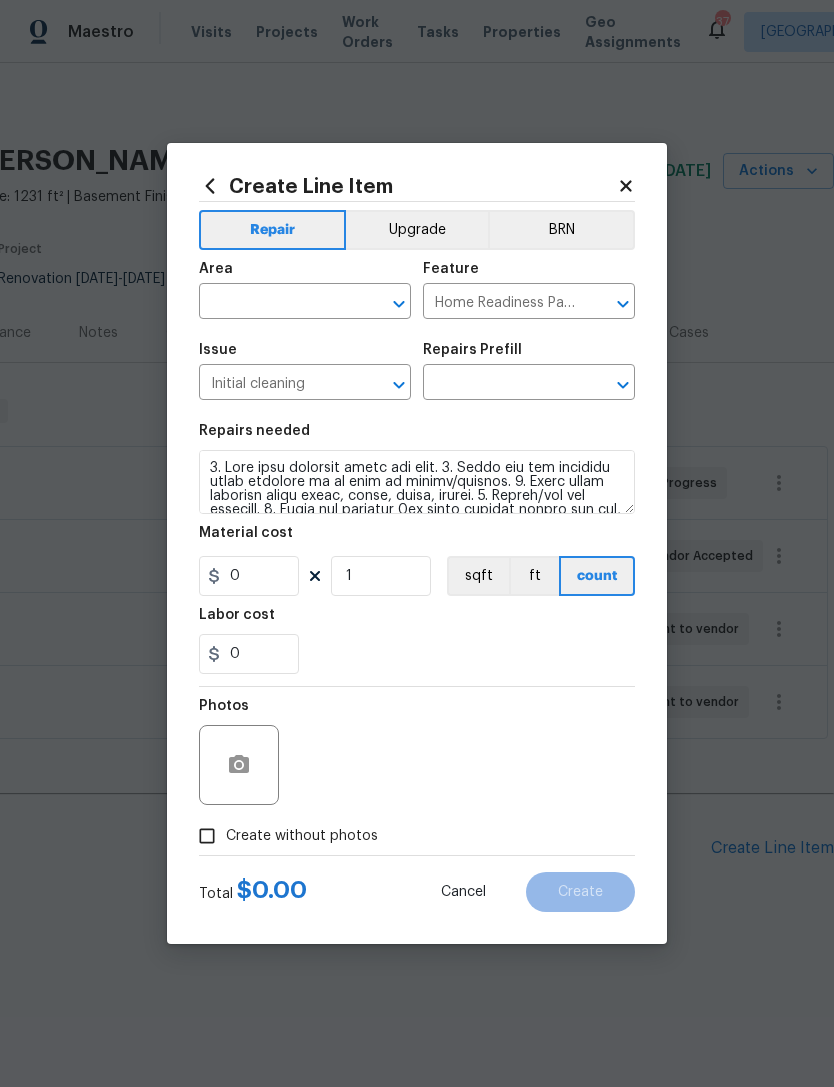 type on "300" 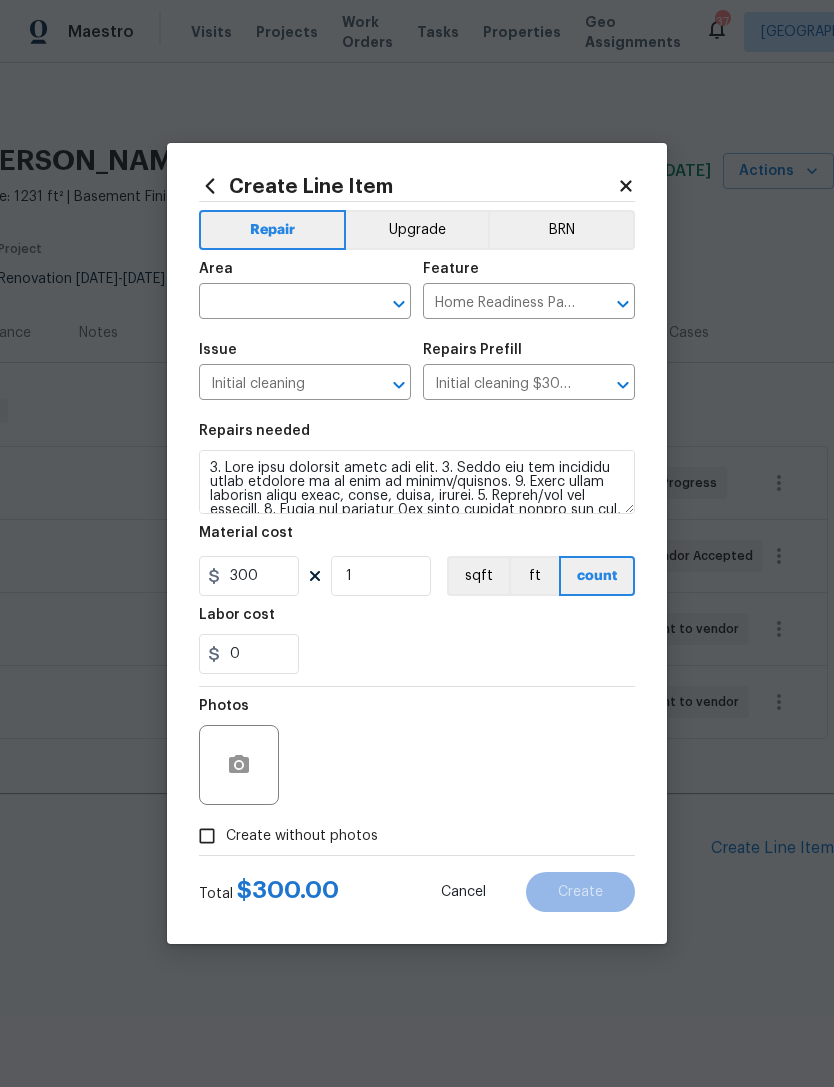 click at bounding box center (277, 303) 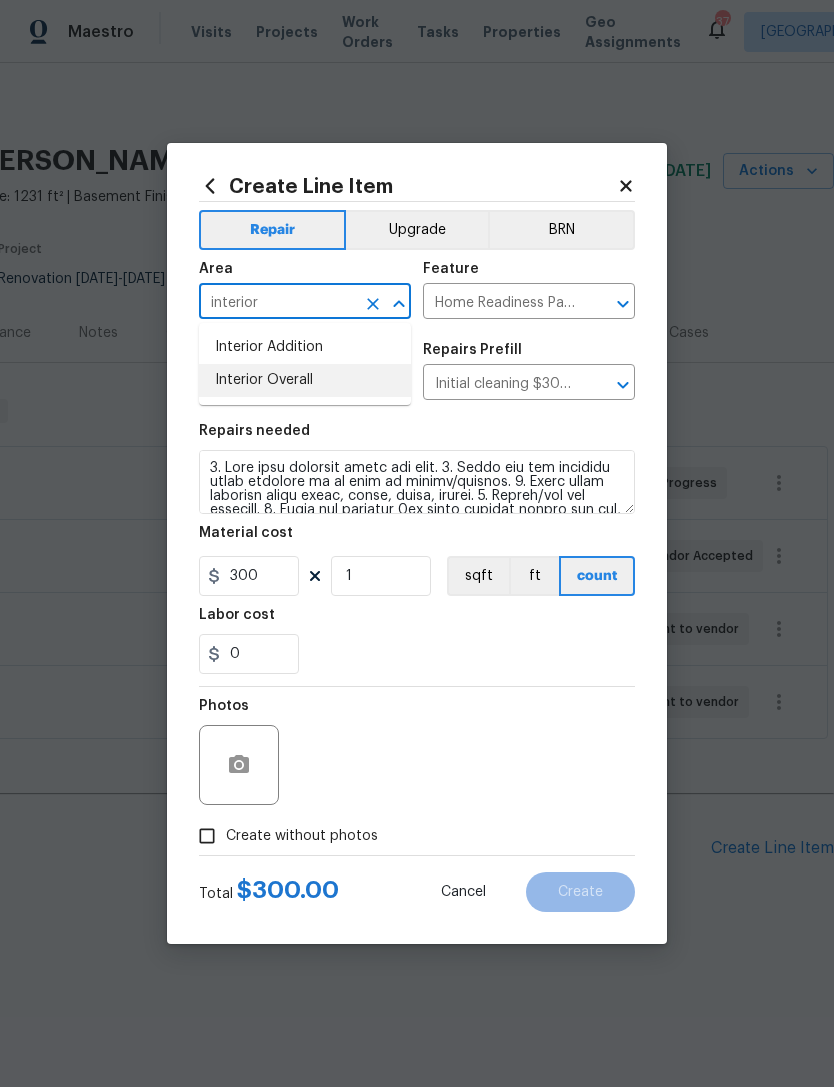click on "Interior Overall" at bounding box center (305, 380) 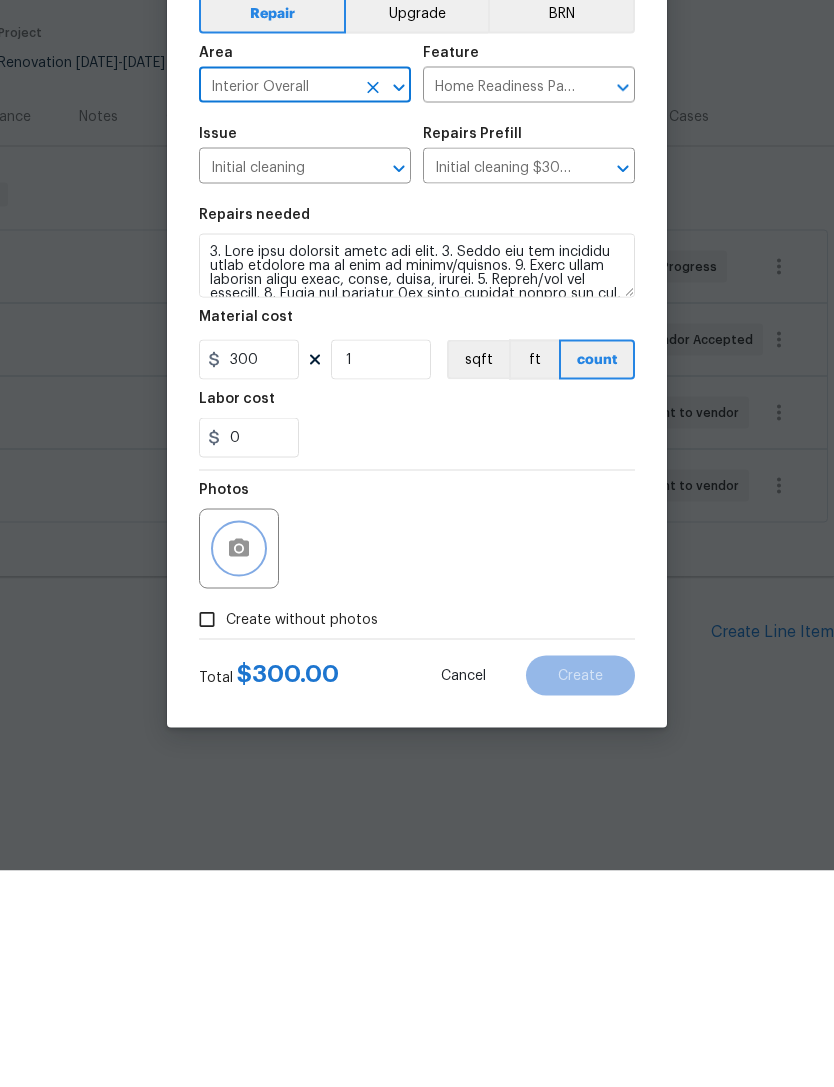 click 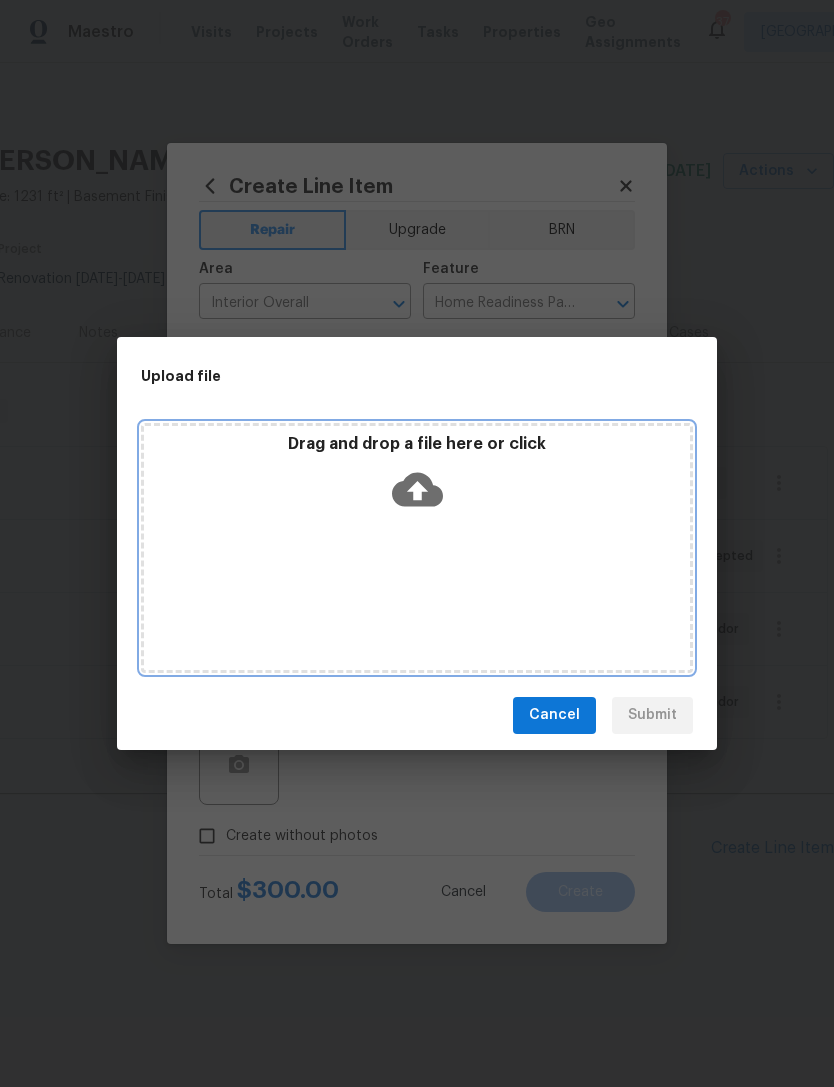 click 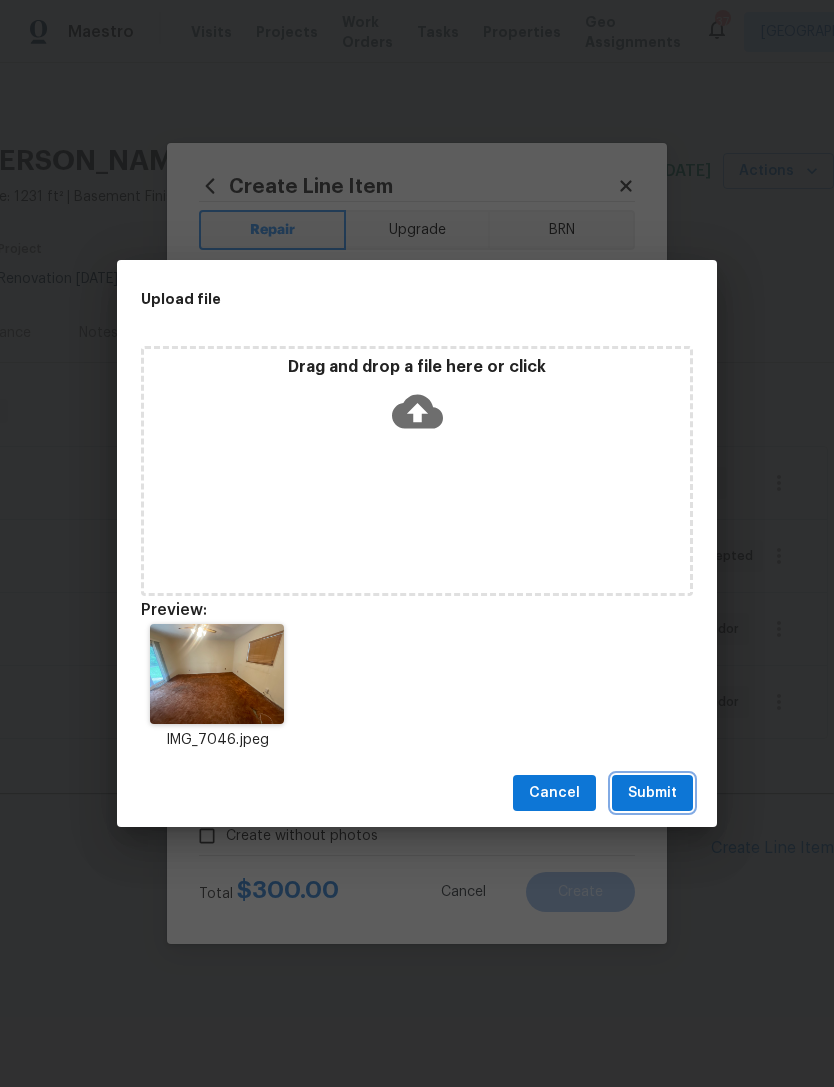 click on "Submit" at bounding box center (652, 793) 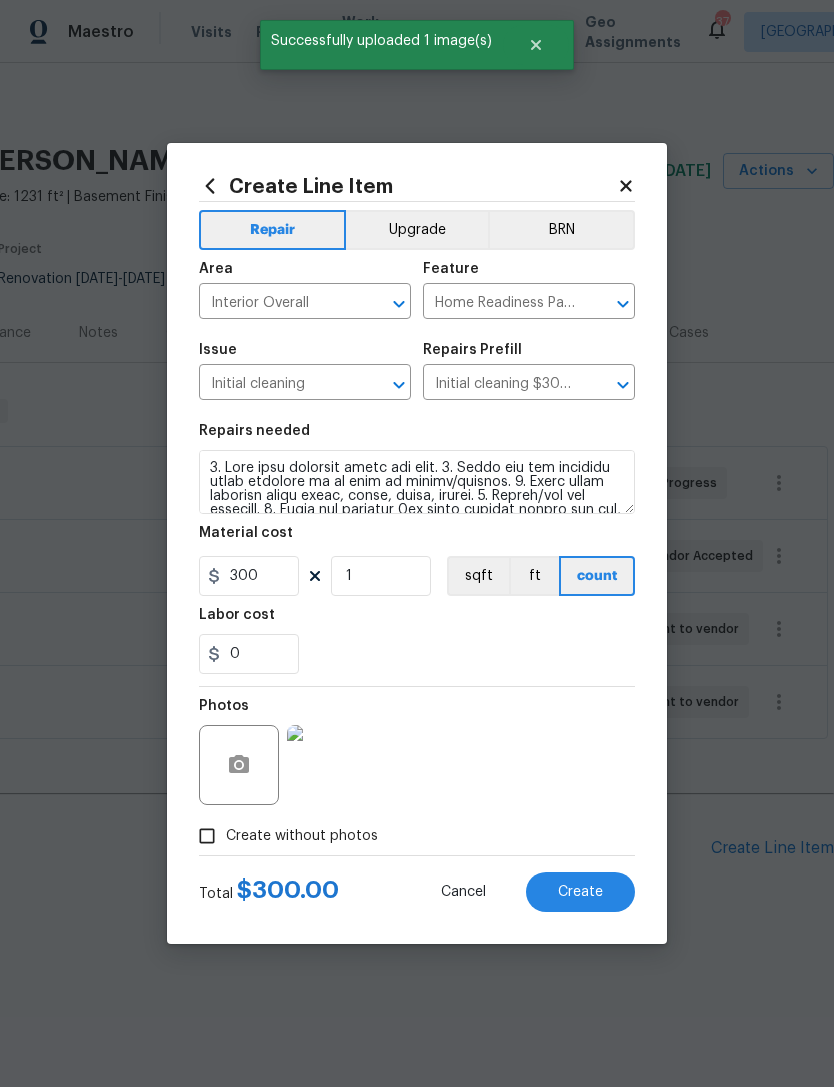 click on "Create" at bounding box center (580, 892) 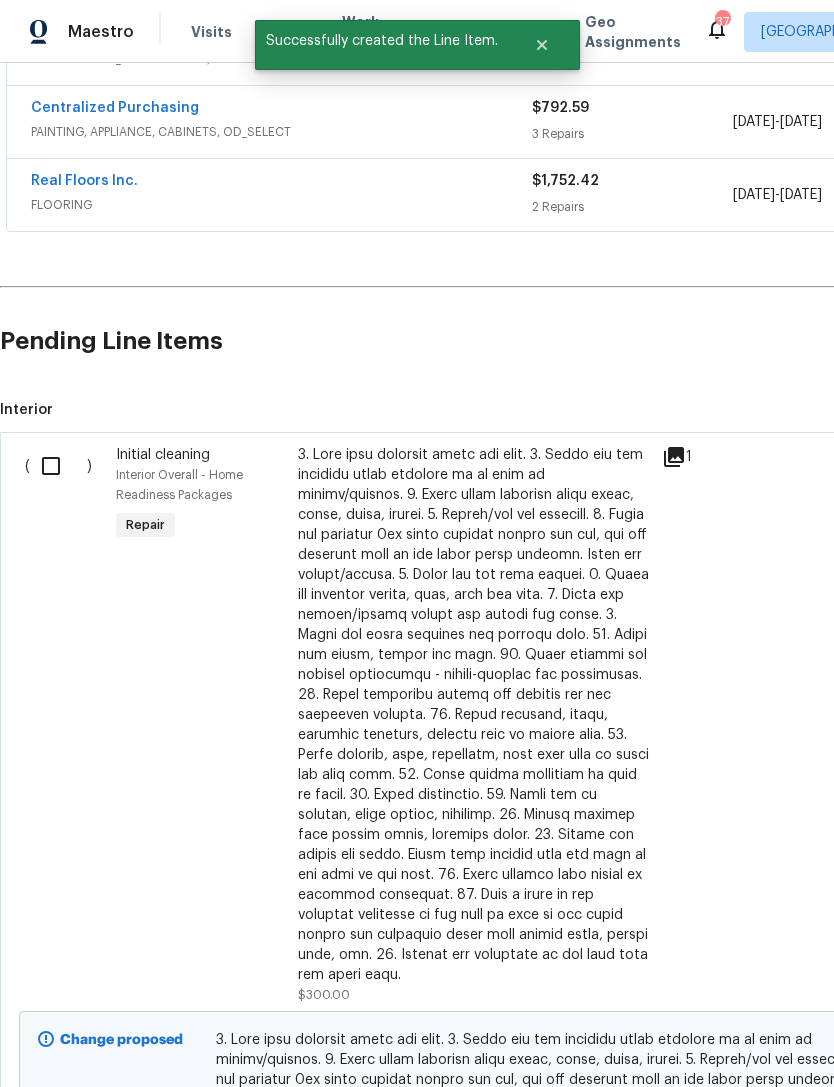 scroll, scrollTop: 506, scrollLeft: 0, axis: vertical 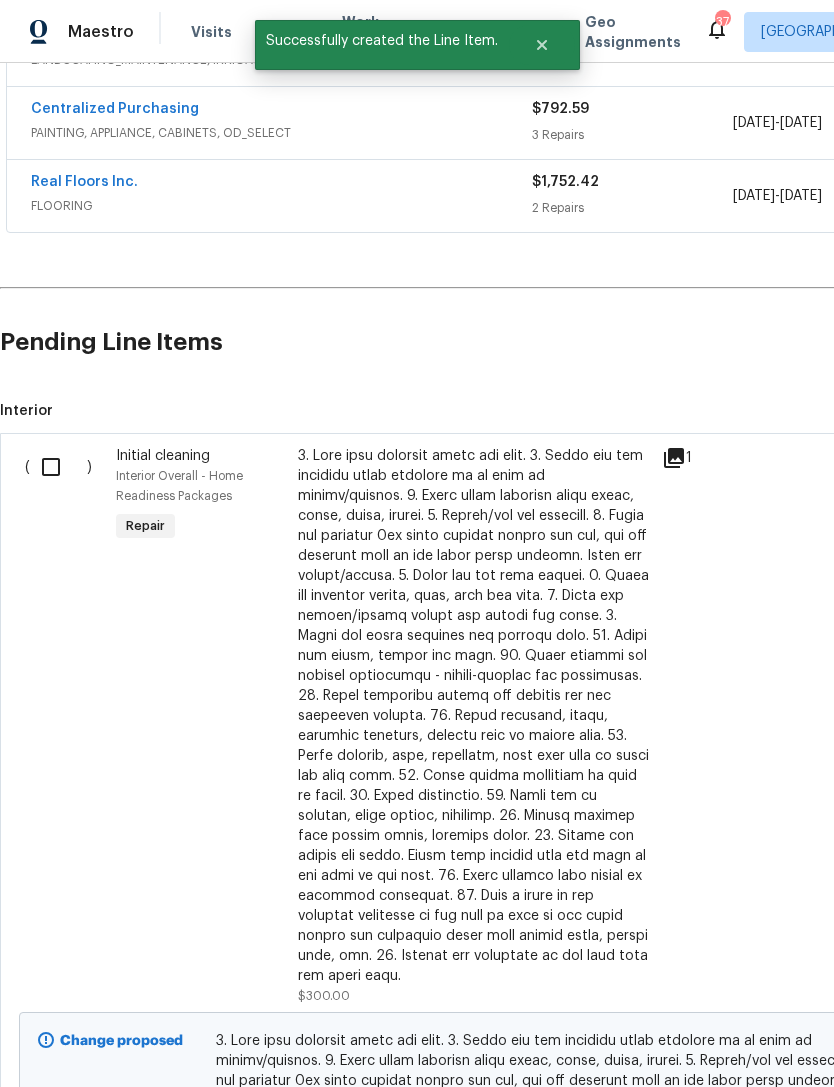 click at bounding box center [58, 467] 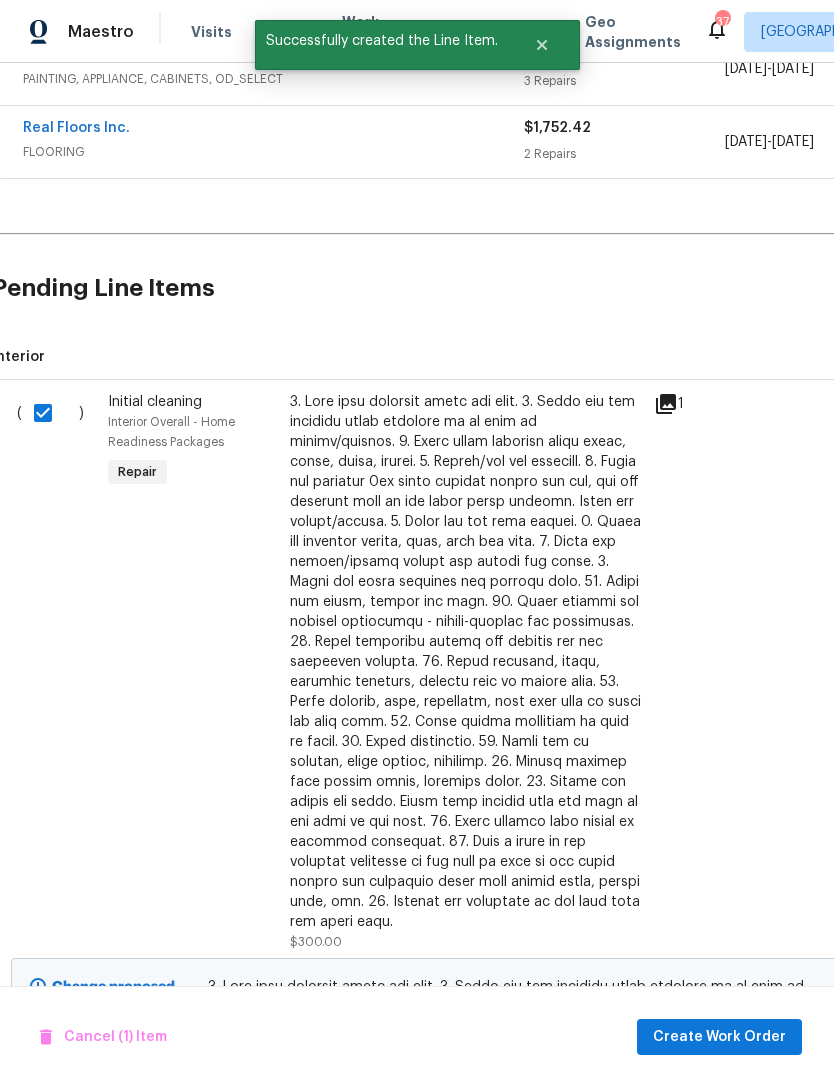 scroll, scrollTop: 584, scrollLeft: 12, axis: both 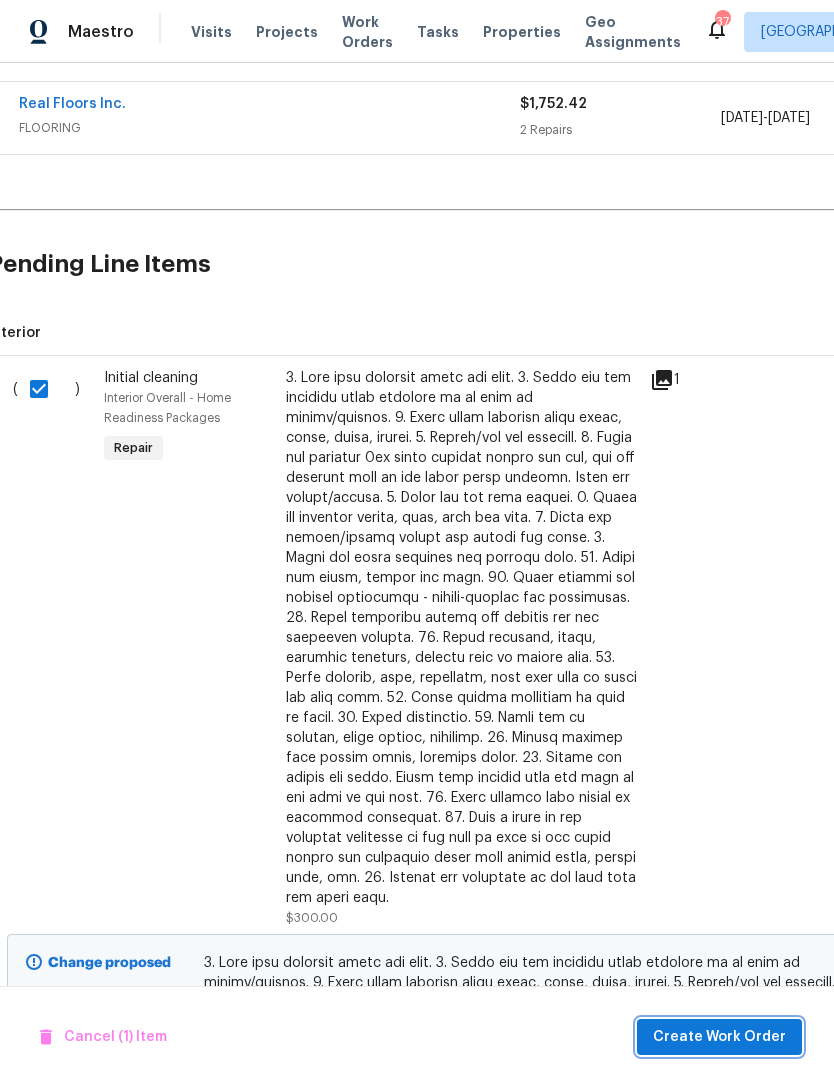 click on "Create Work Order" at bounding box center [719, 1037] 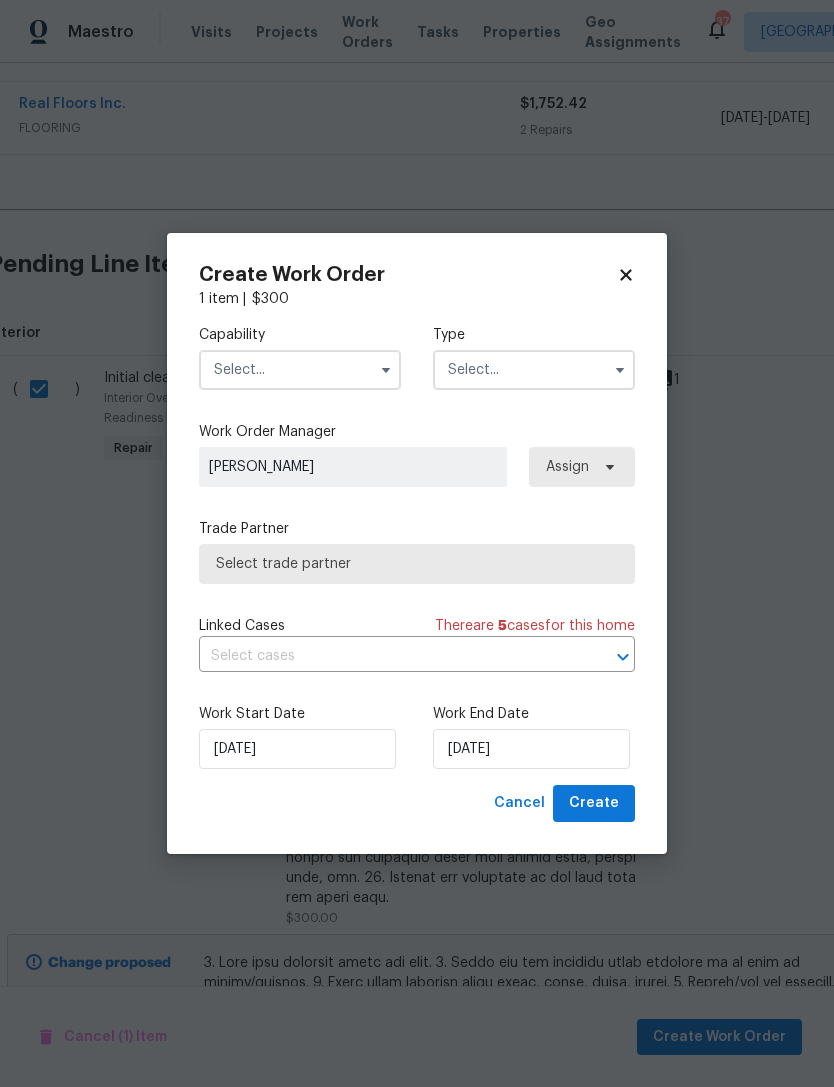click at bounding box center (300, 370) 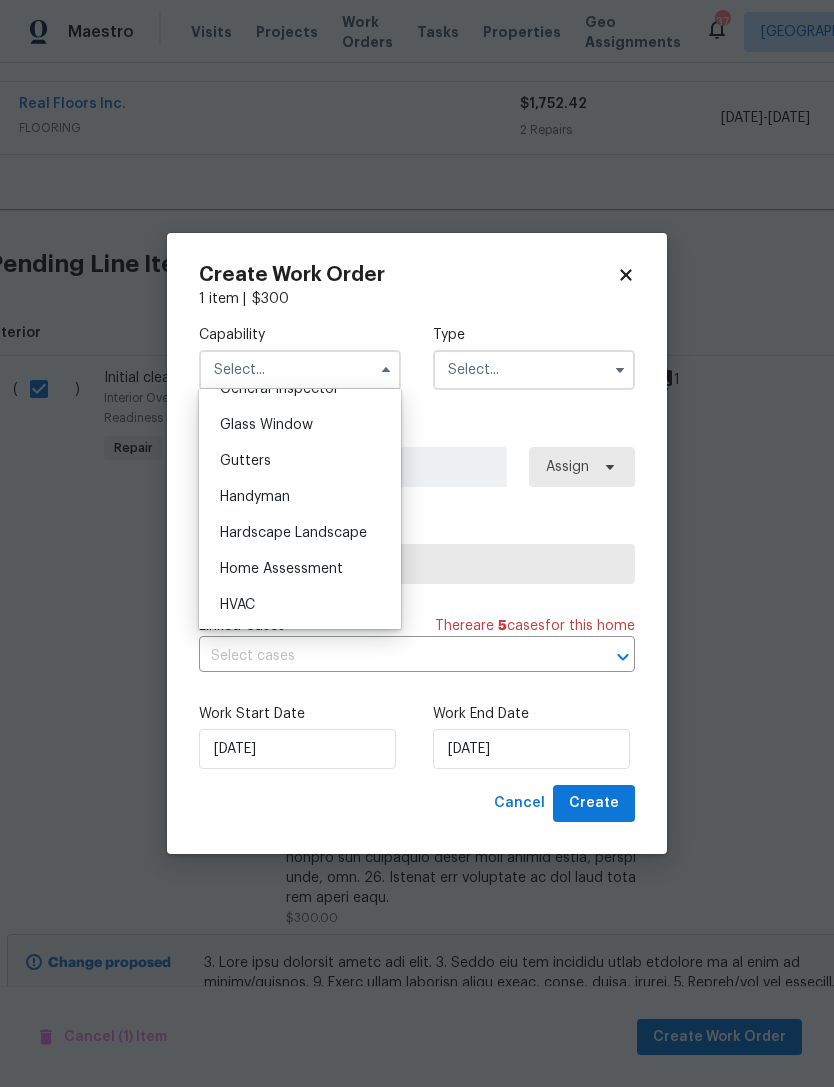 scroll, scrollTop: 1016, scrollLeft: 0, axis: vertical 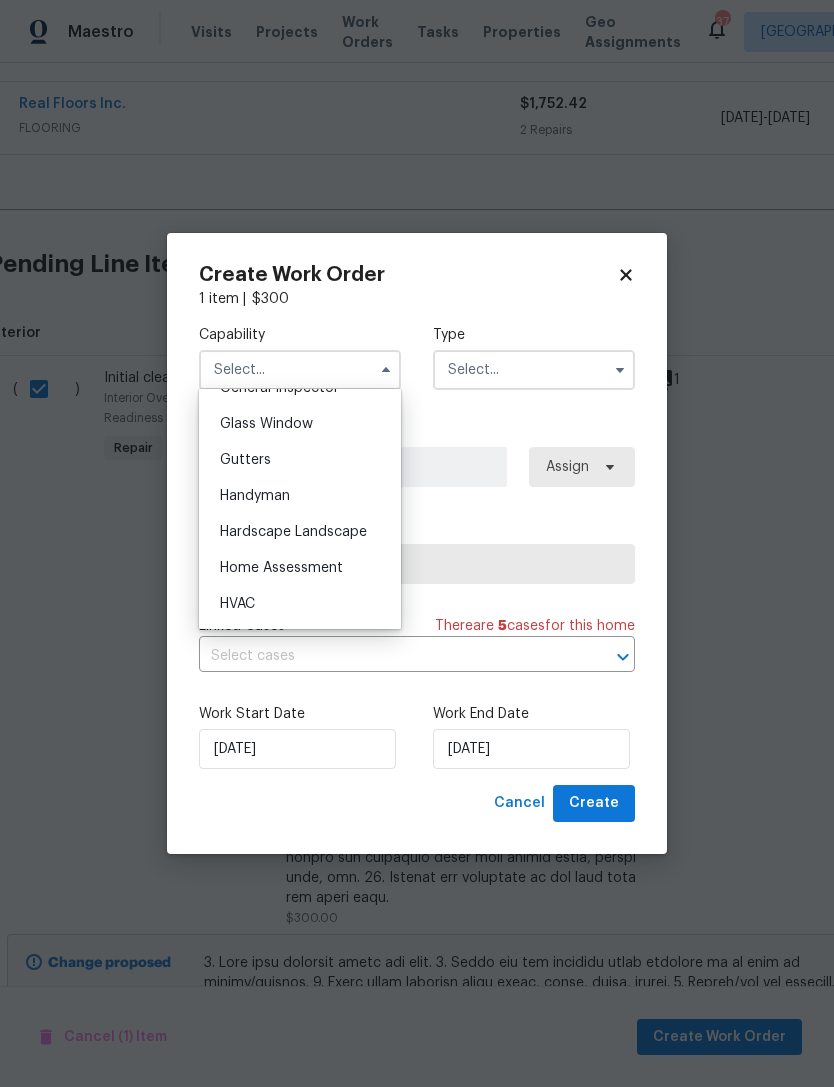 click on "Glass Window" at bounding box center (266, 424) 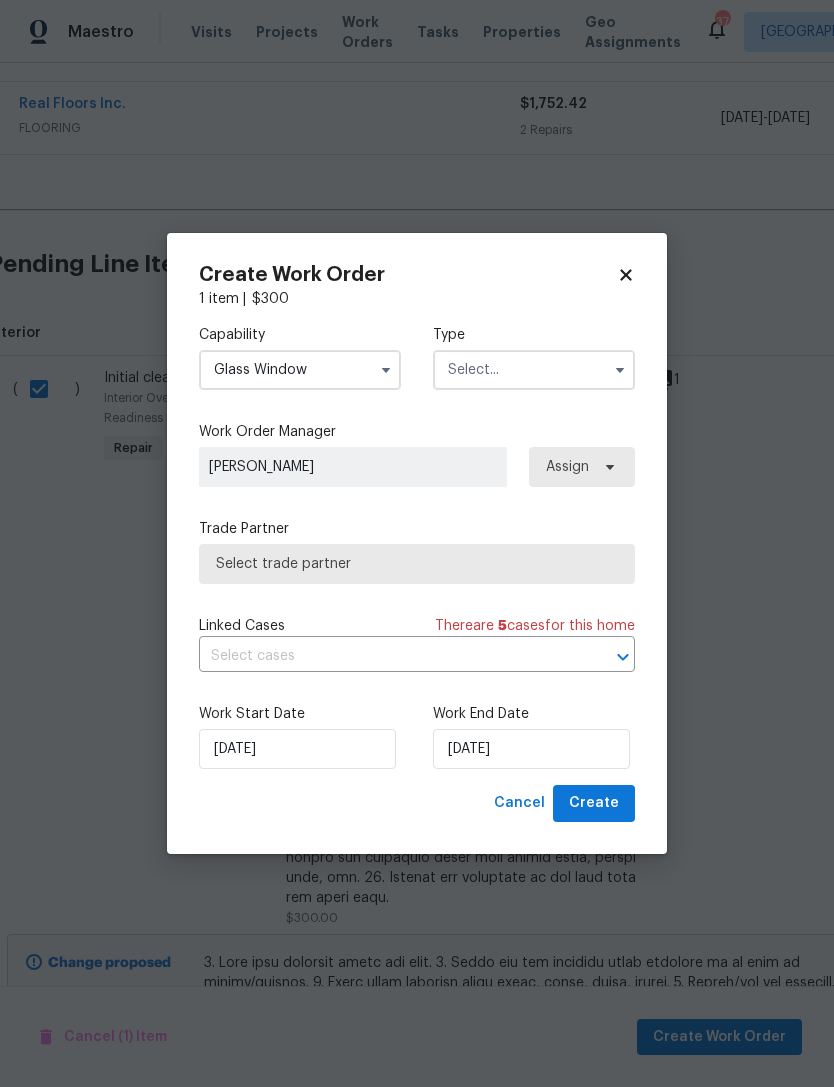 click at bounding box center [534, 370] 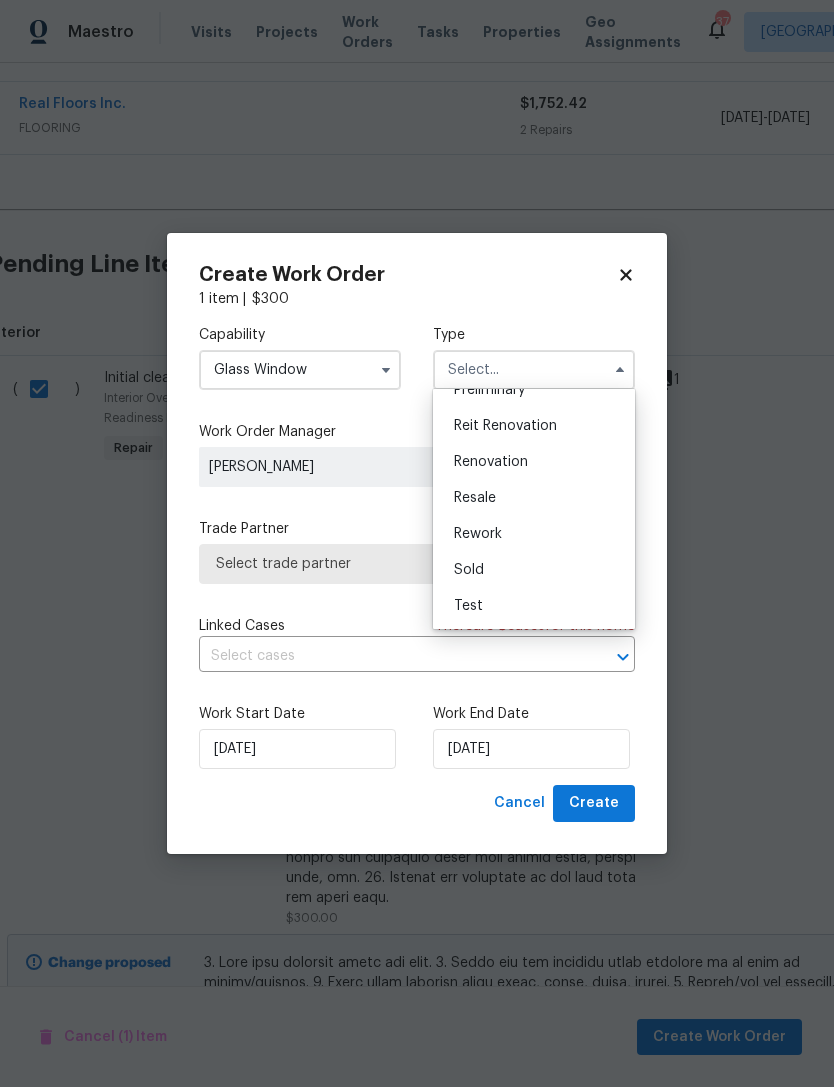 scroll, scrollTop: 454, scrollLeft: 0, axis: vertical 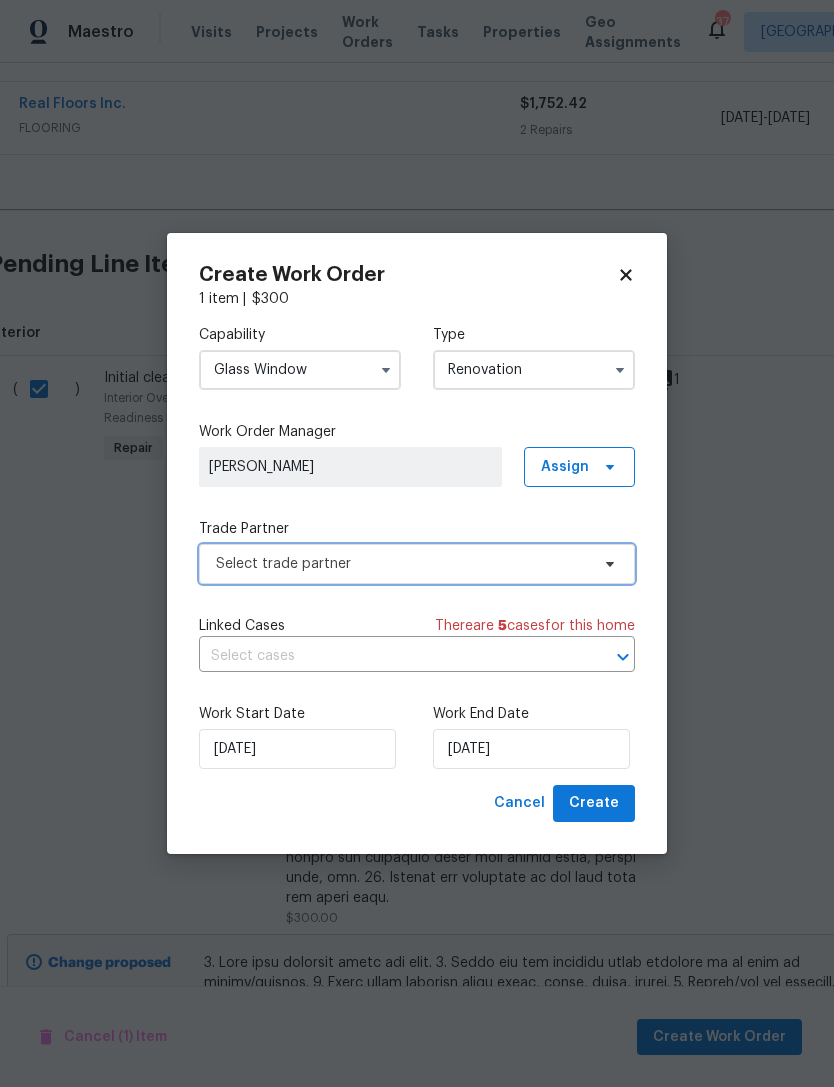 click on "Select trade partner" at bounding box center (402, 564) 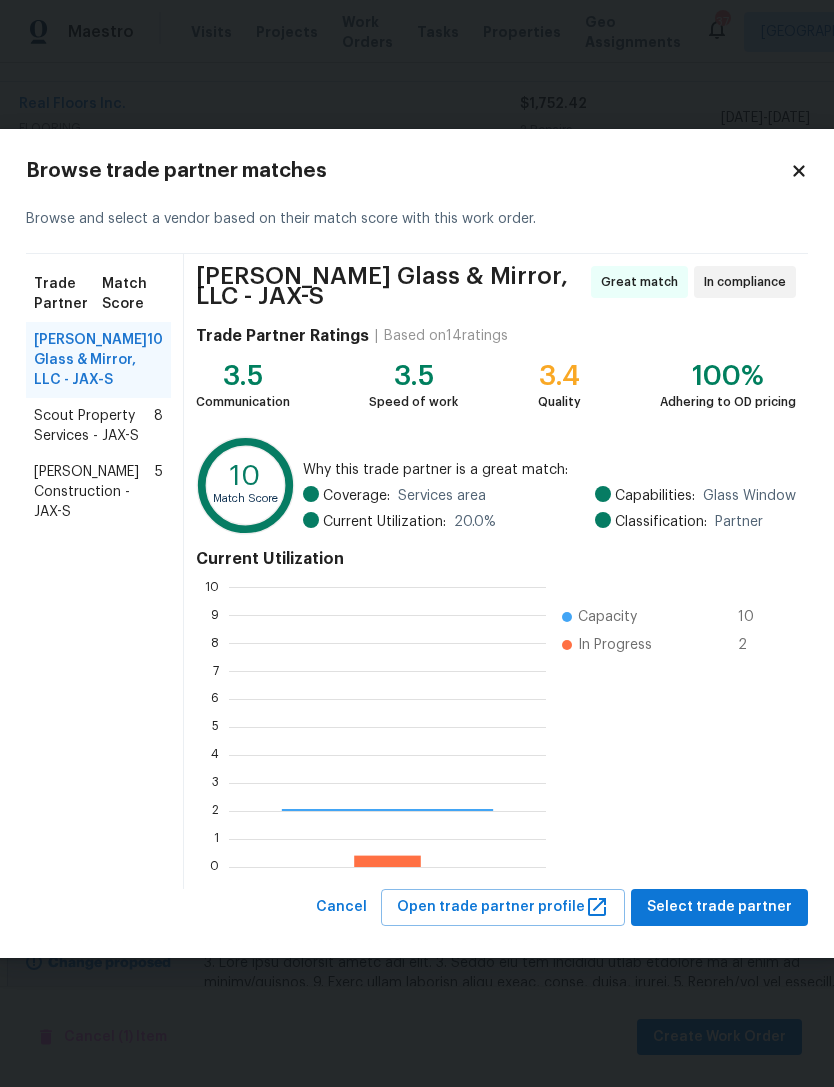 scroll, scrollTop: 2, scrollLeft: 2, axis: both 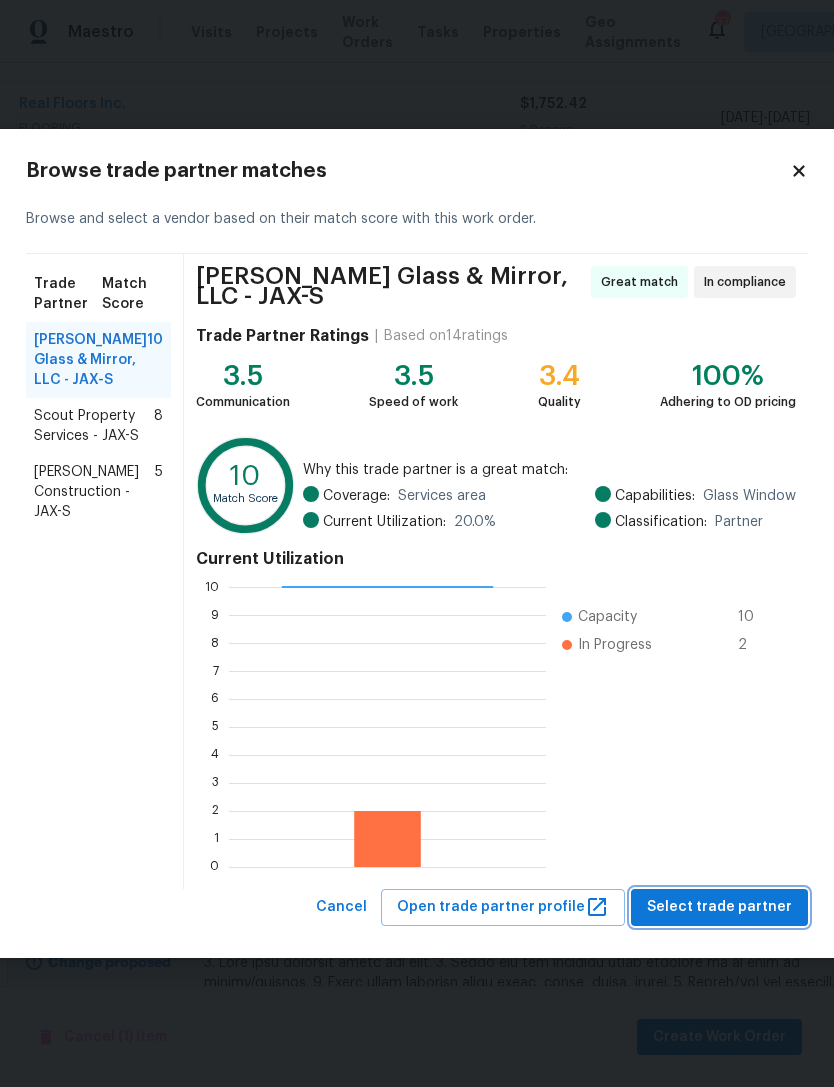 click on "Select trade partner" at bounding box center [719, 907] 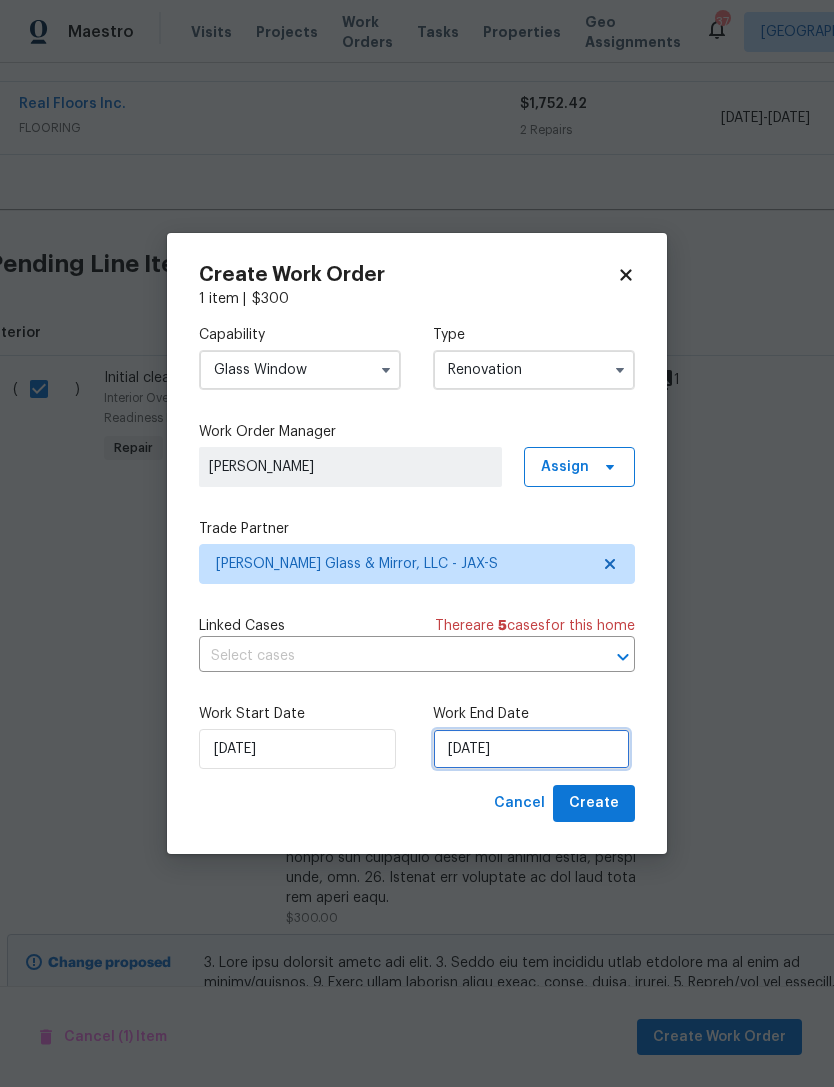 click on "[DATE]" at bounding box center [531, 749] 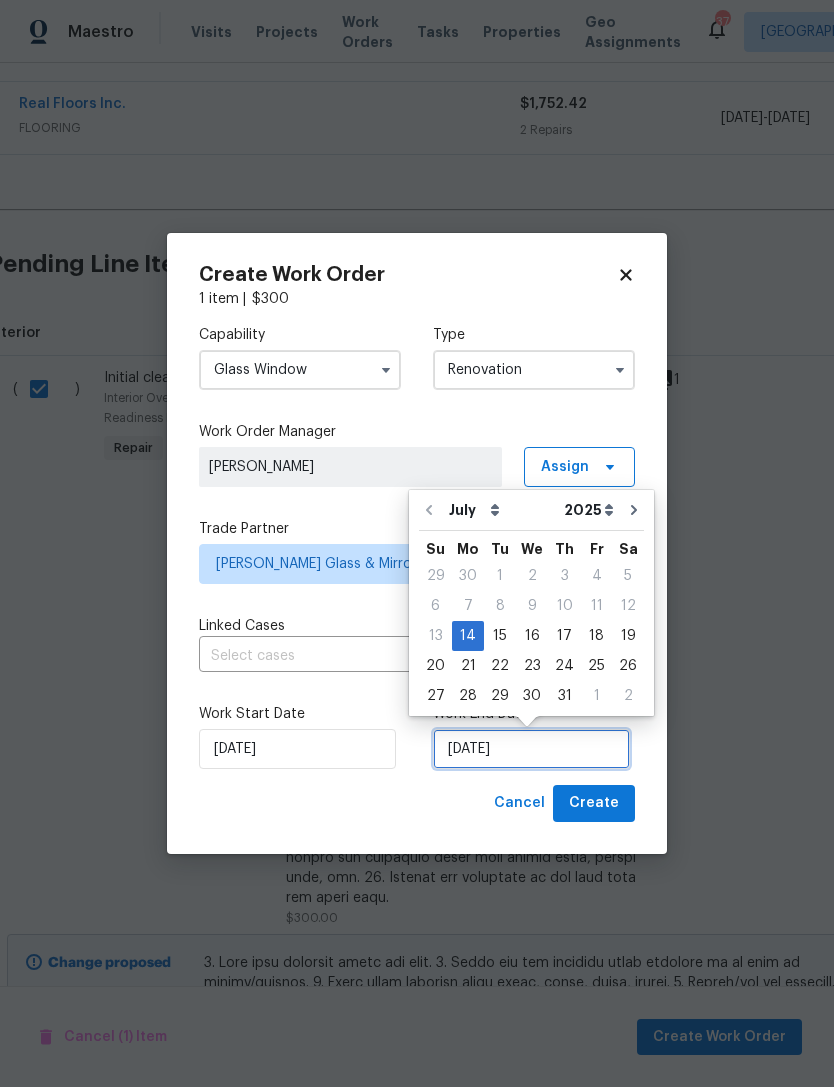 scroll, scrollTop: 37, scrollLeft: 0, axis: vertical 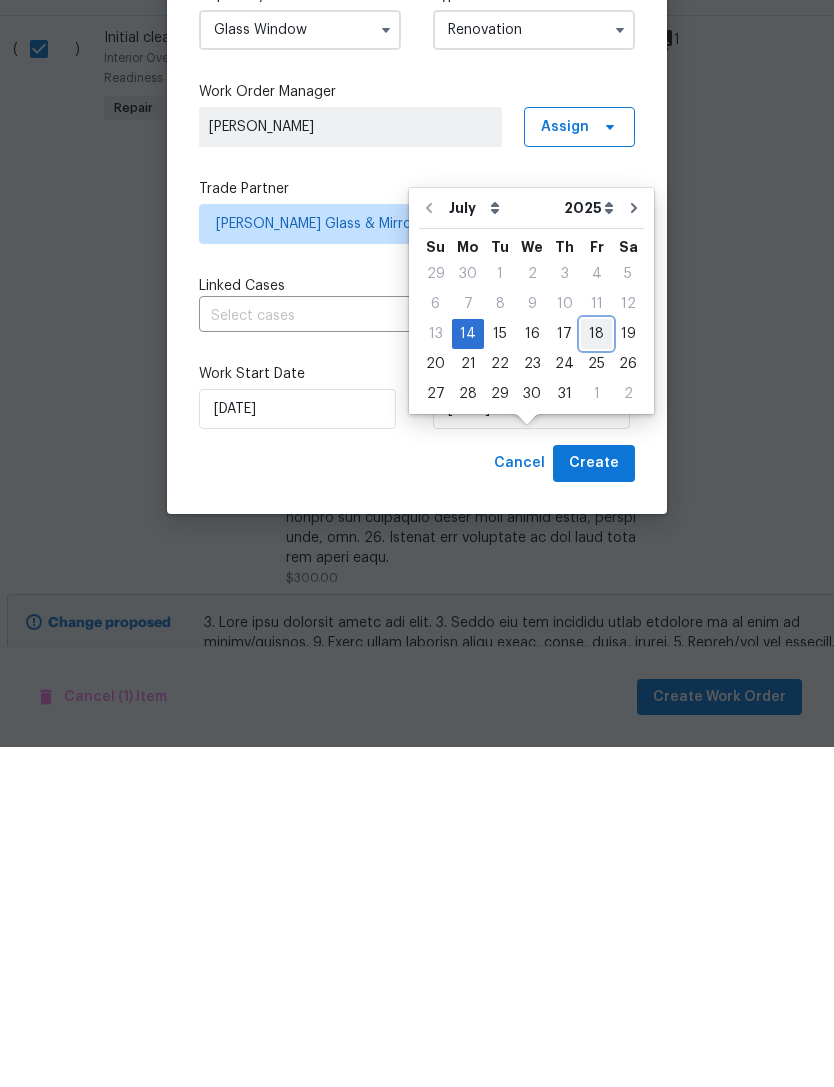 click on "18" at bounding box center [596, 674] 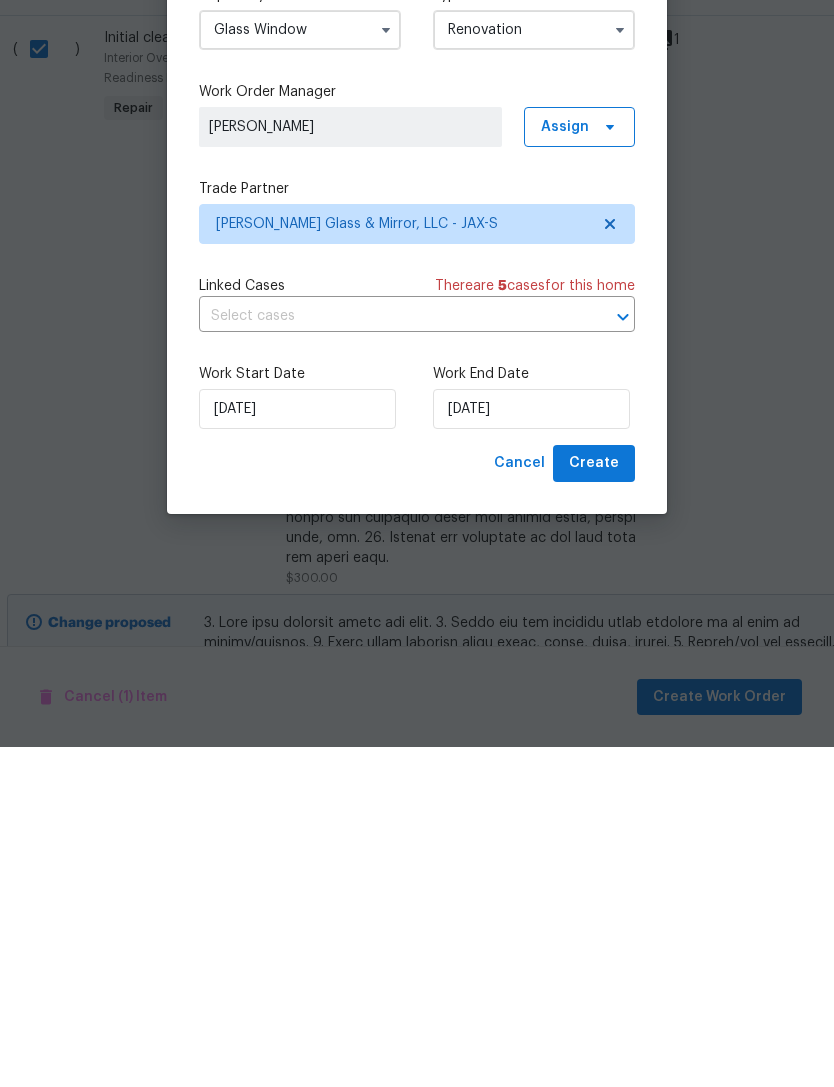 scroll, scrollTop: 64, scrollLeft: 0, axis: vertical 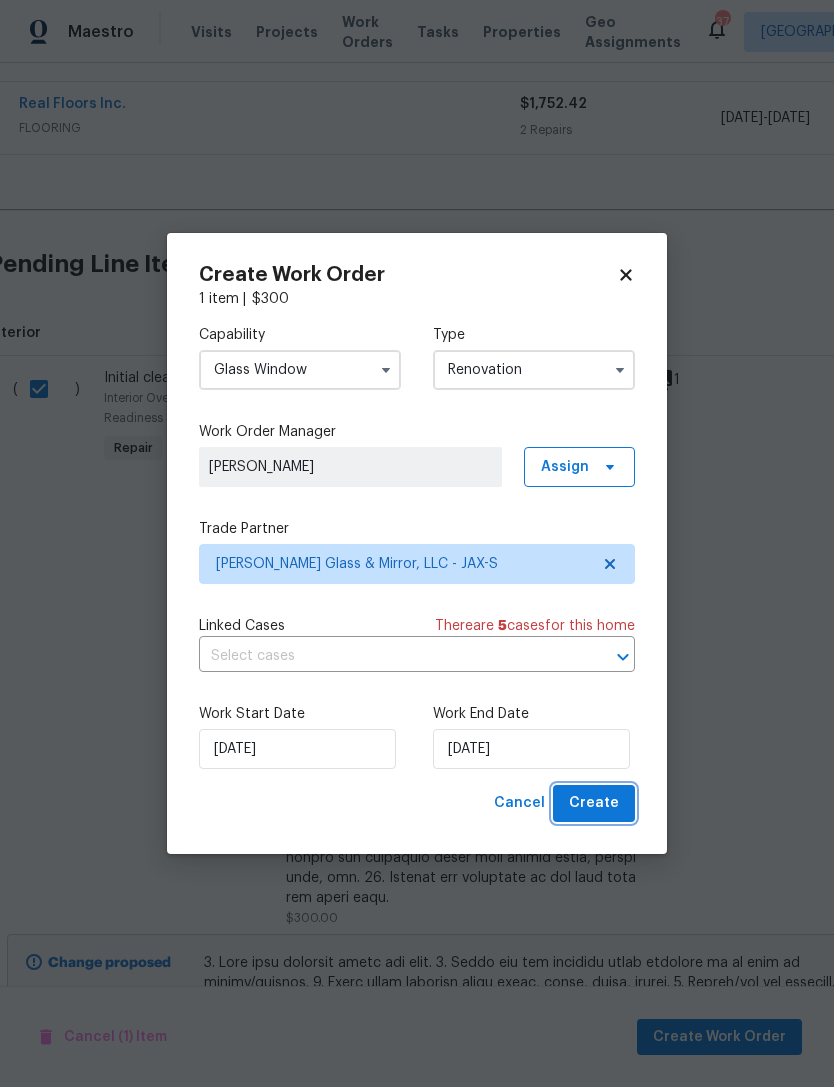 click on "Create" at bounding box center (594, 803) 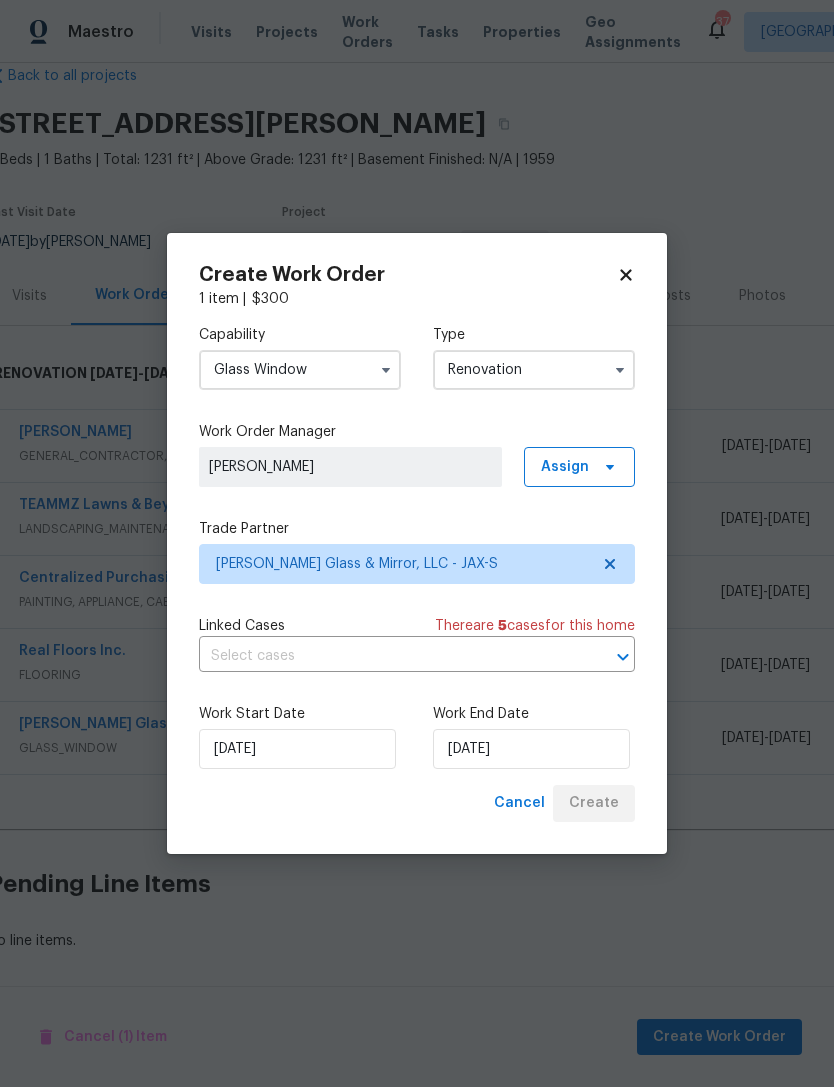 scroll, scrollTop: 36, scrollLeft: 0, axis: vertical 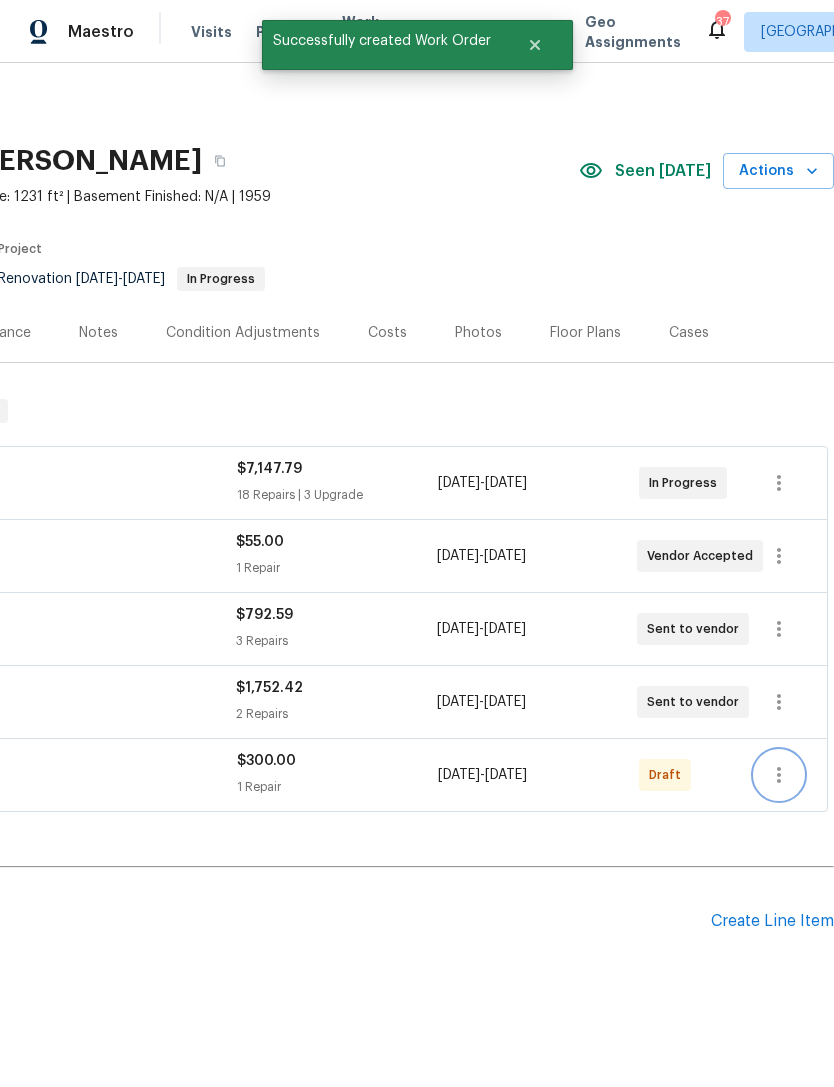 click at bounding box center (779, 775) 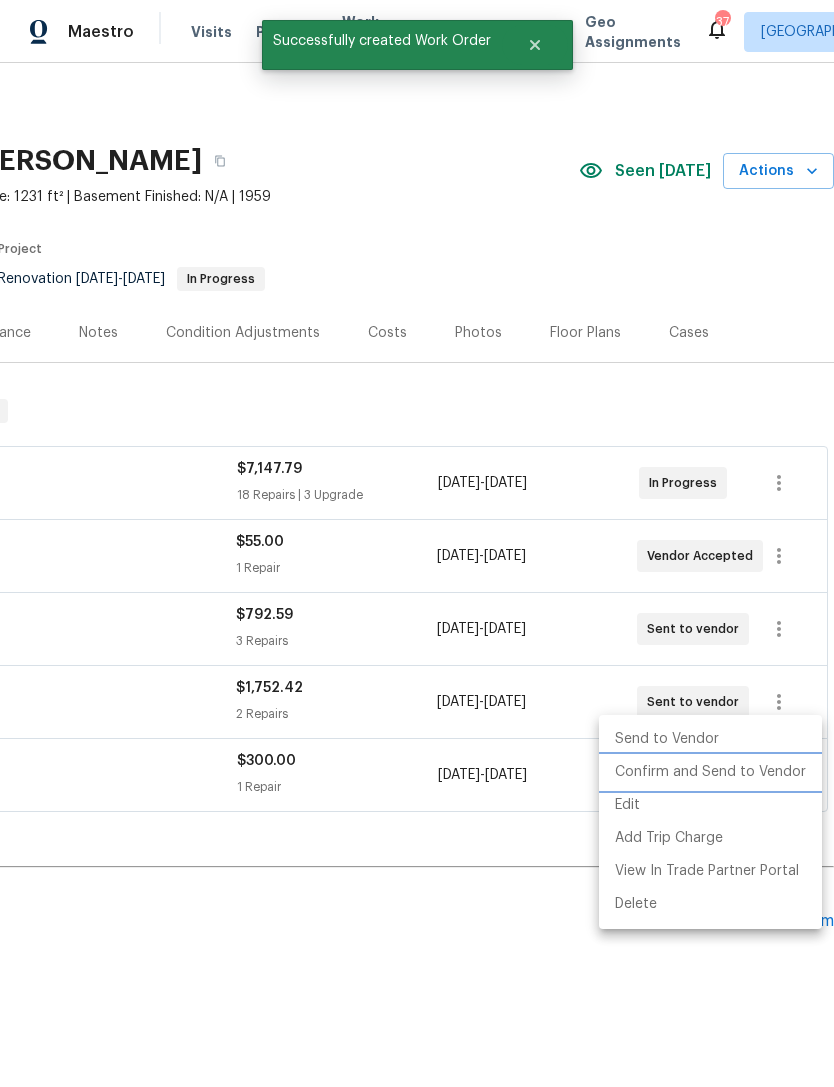 click on "Confirm and Send to Vendor" at bounding box center (710, 772) 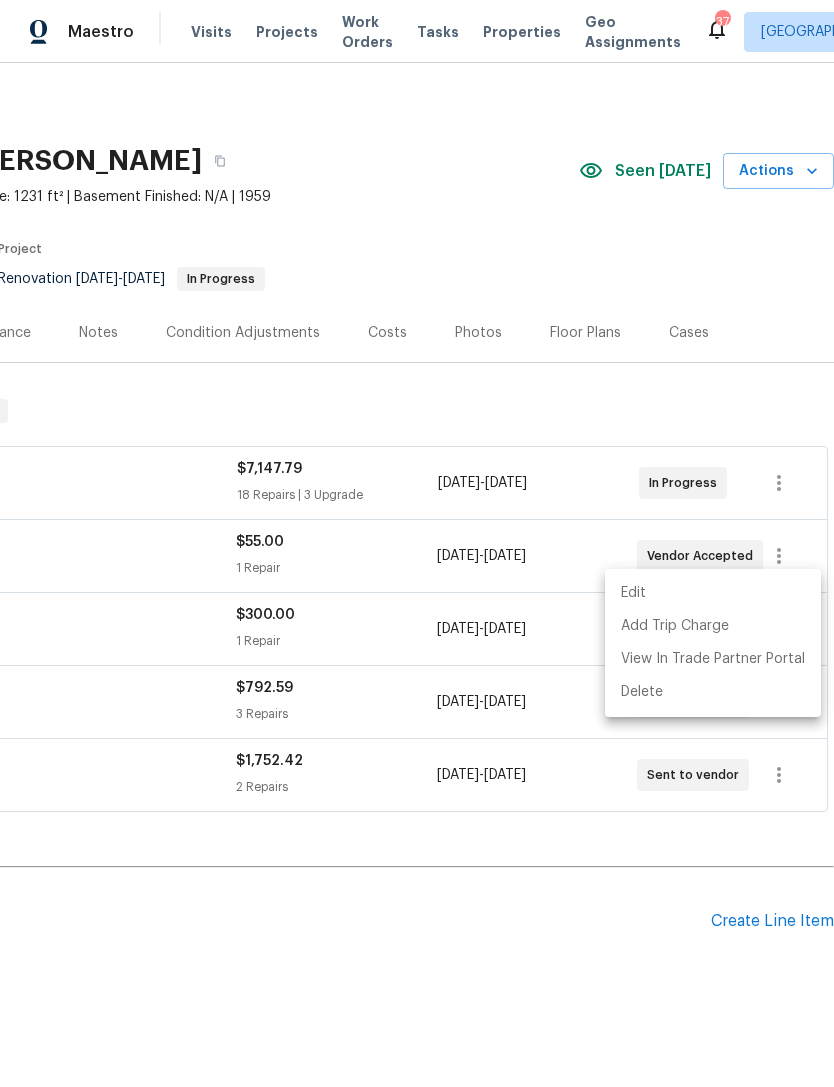 click at bounding box center [417, 543] 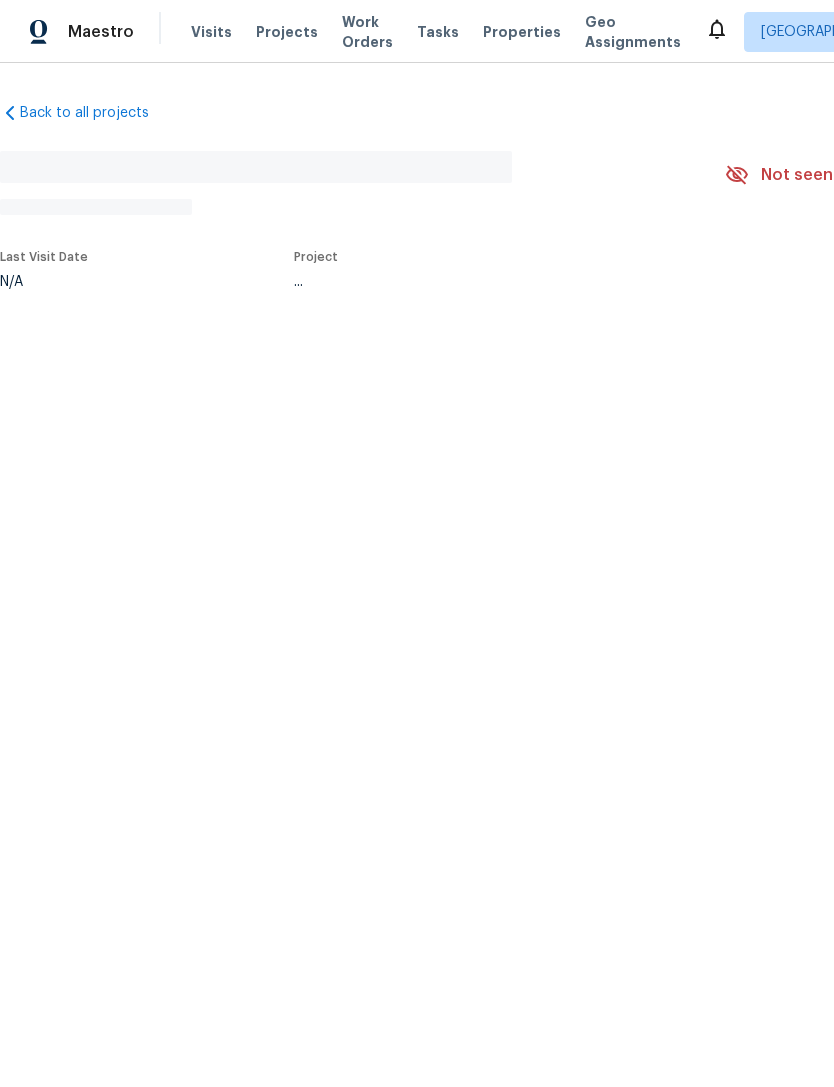 scroll, scrollTop: 0, scrollLeft: 0, axis: both 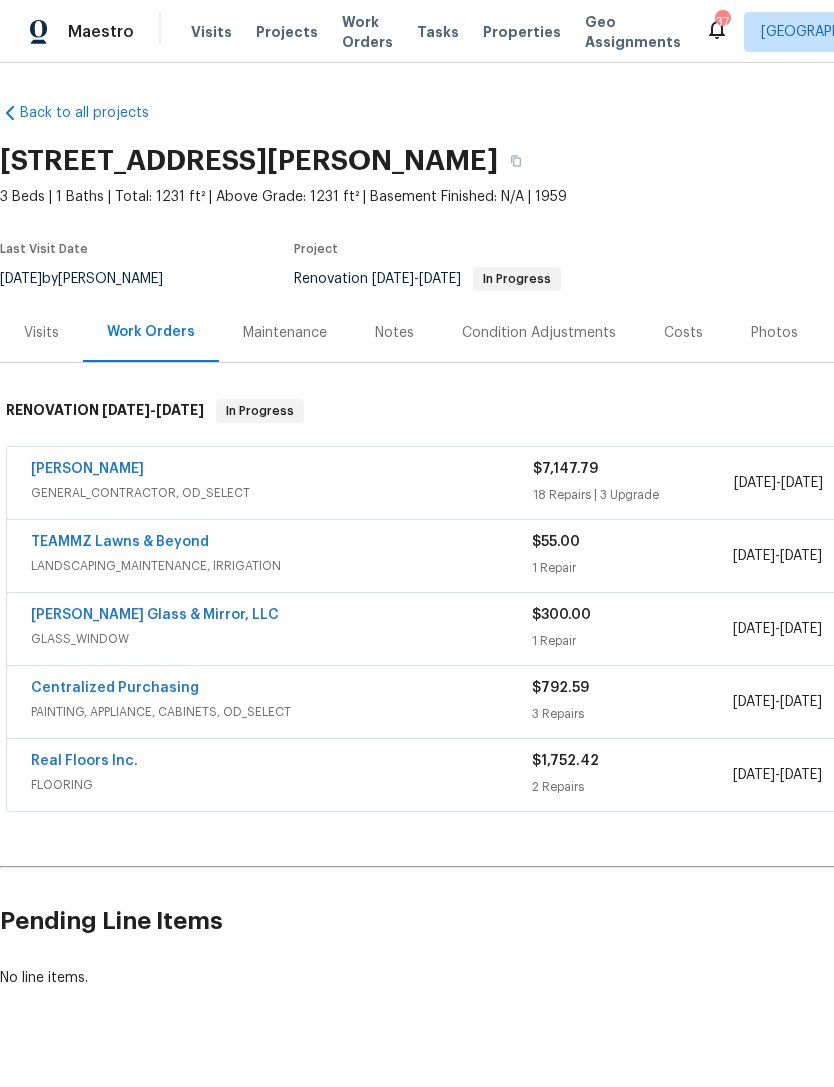 click on "$300.00" at bounding box center (632, 615) 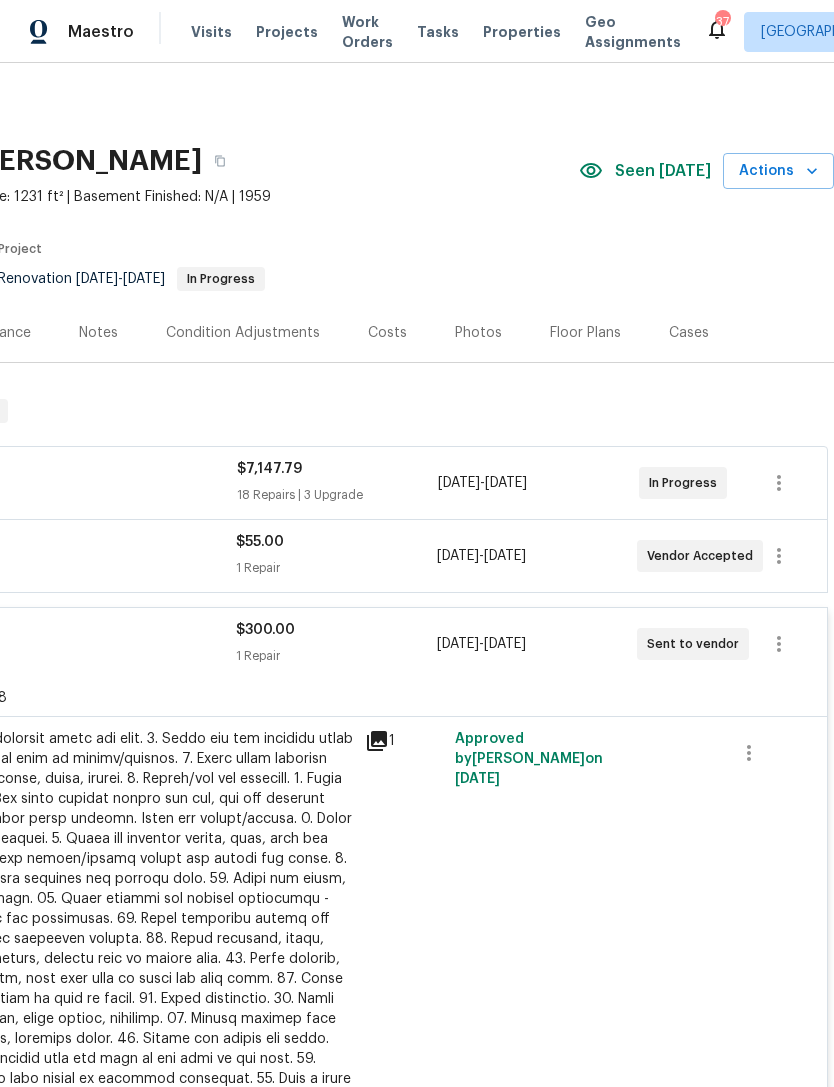 scroll, scrollTop: 0, scrollLeft: 296, axis: horizontal 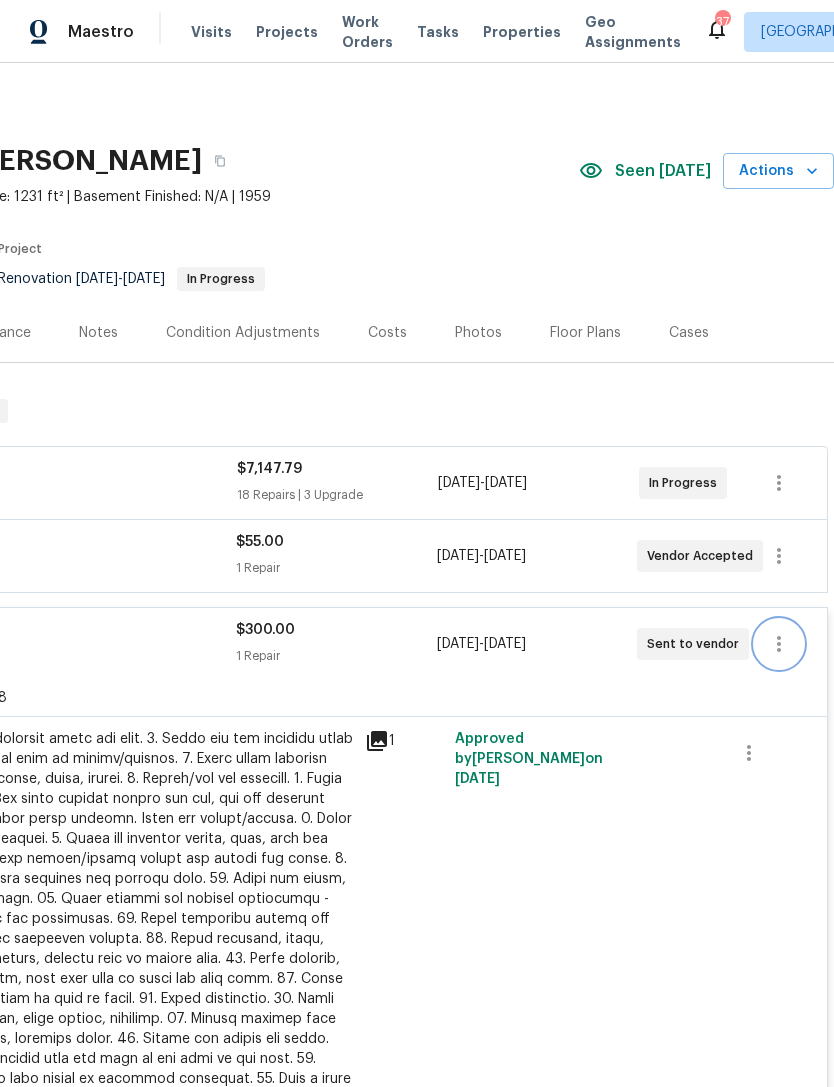 click 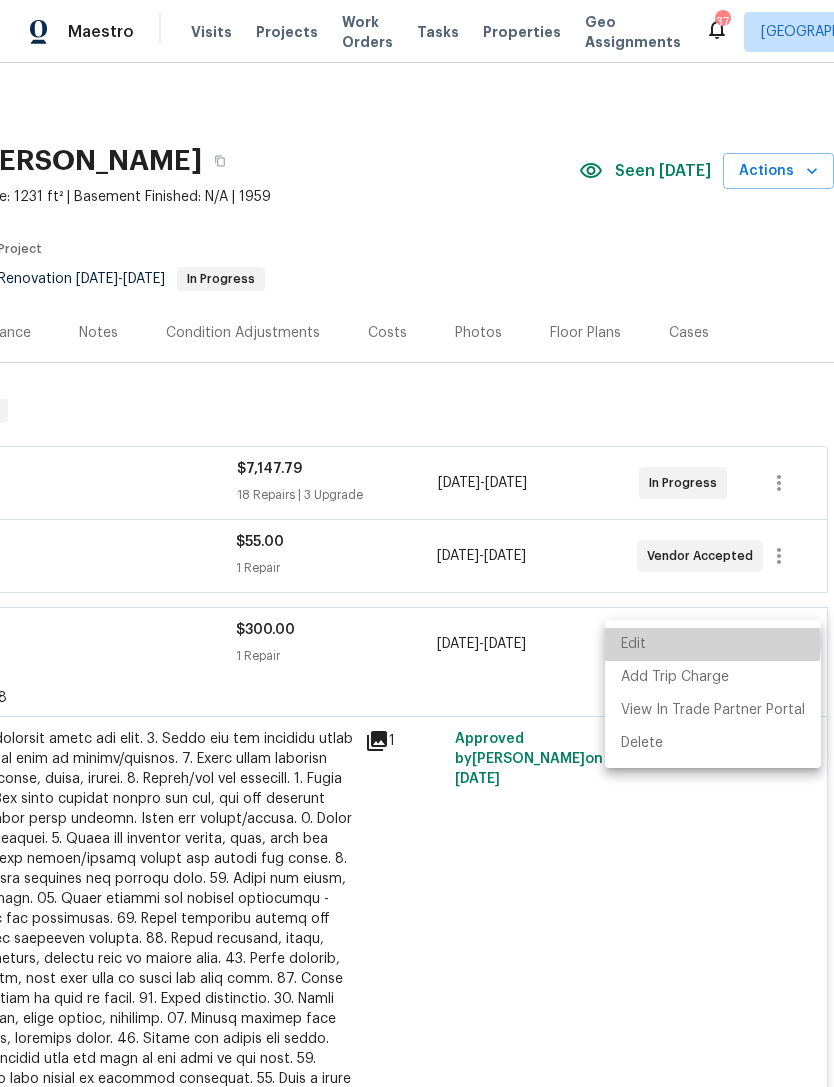 click on "Edit" at bounding box center (713, 644) 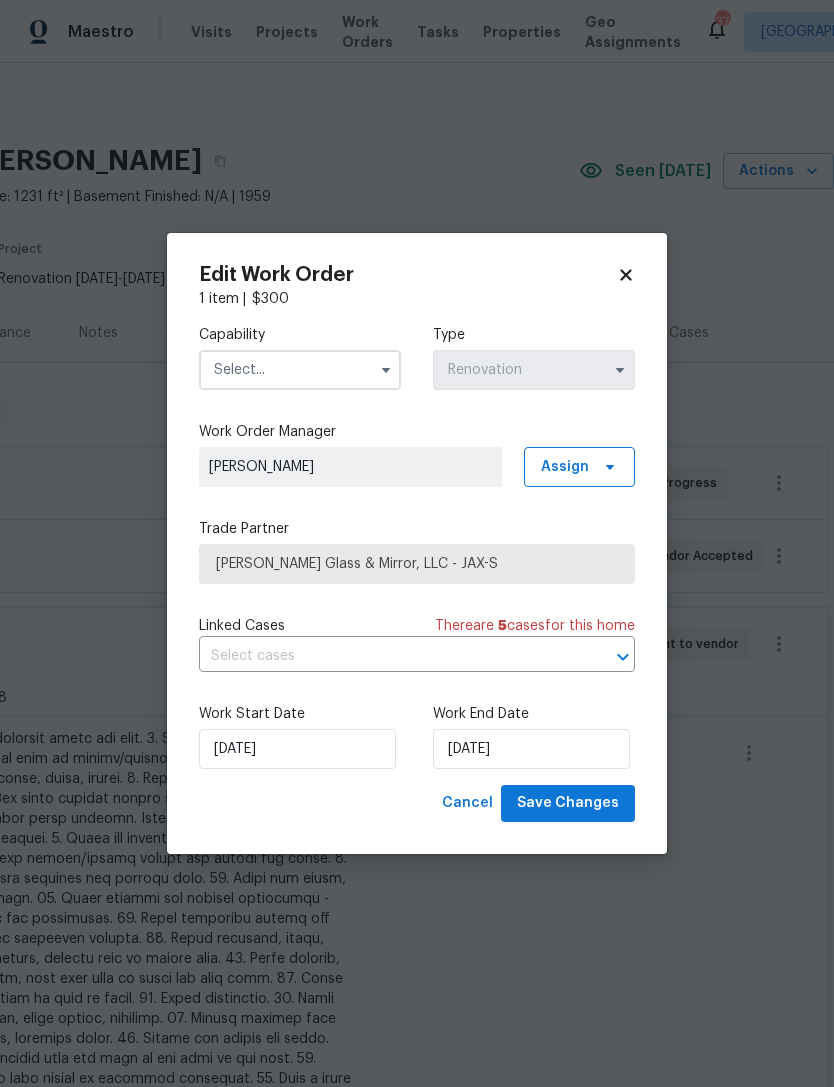 click at bounding box center [300, 370] 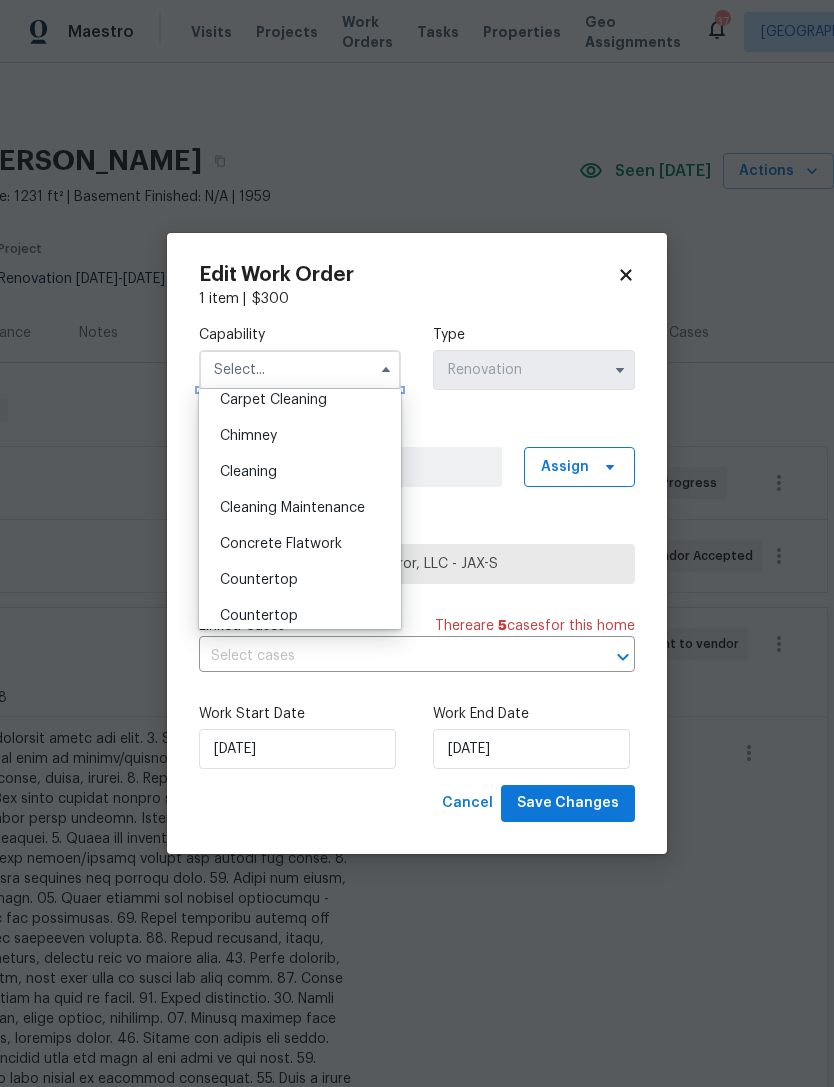 scroll, scrollTop: 232, scrollLeft: 0, axis: vertical 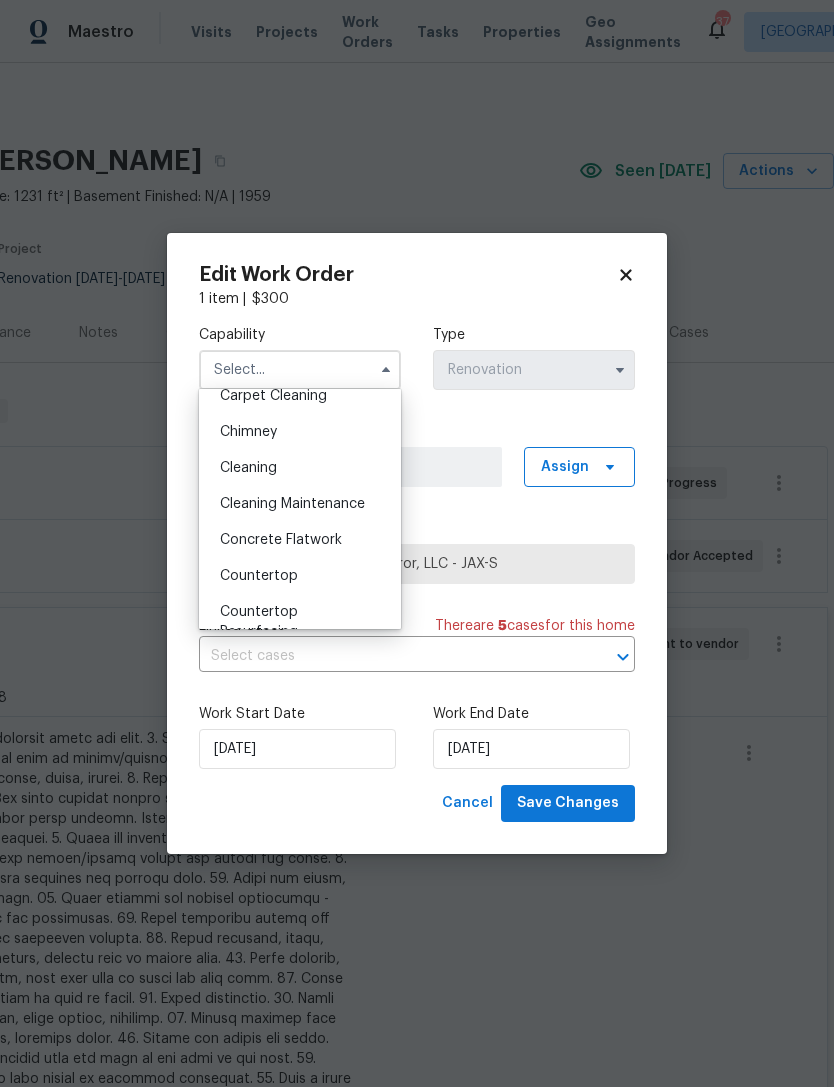 click on "Cleaning" at bounding box center (300, 468) 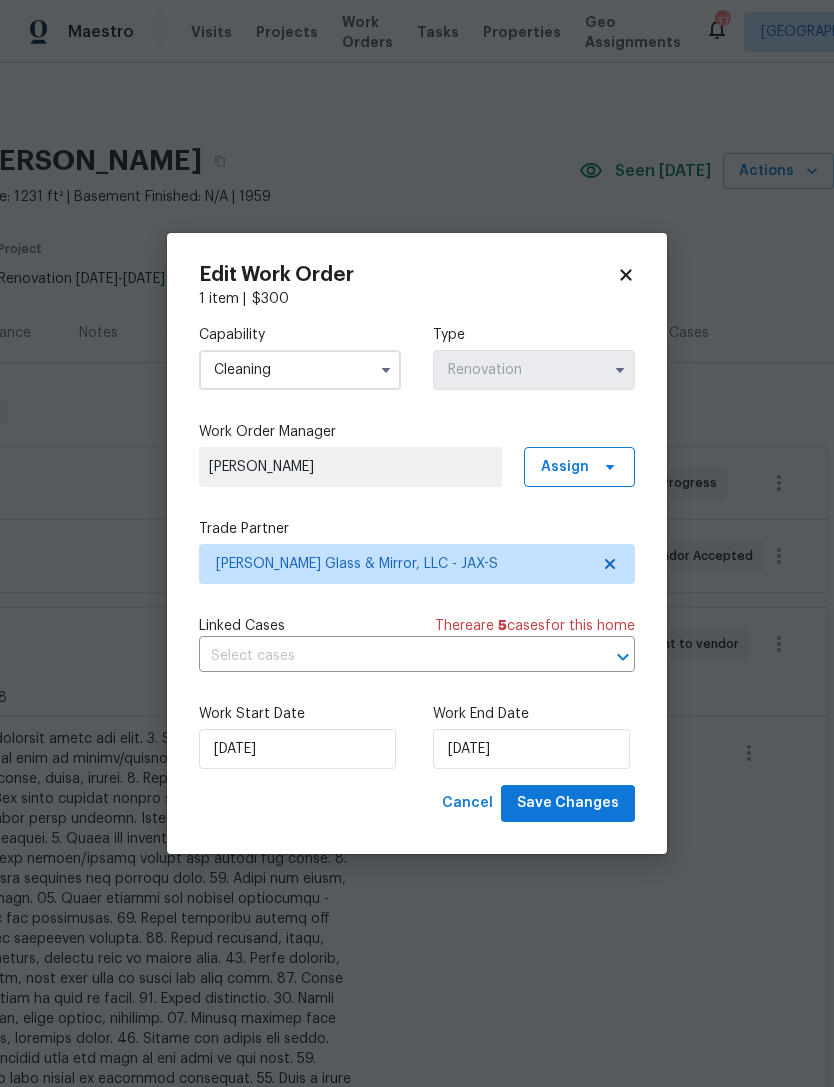 type on "Cleaning" 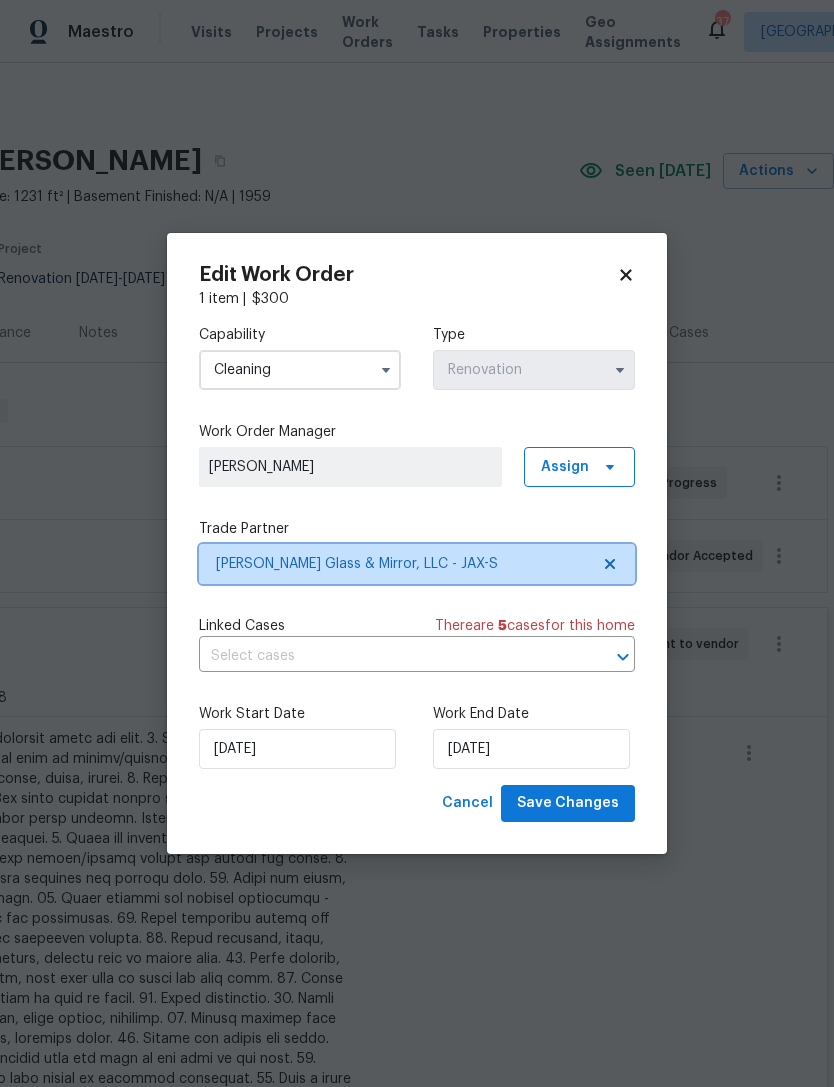 click on "Baum Glass & Mirror, LLC - JAX-S" at bounding box center [402, 564] 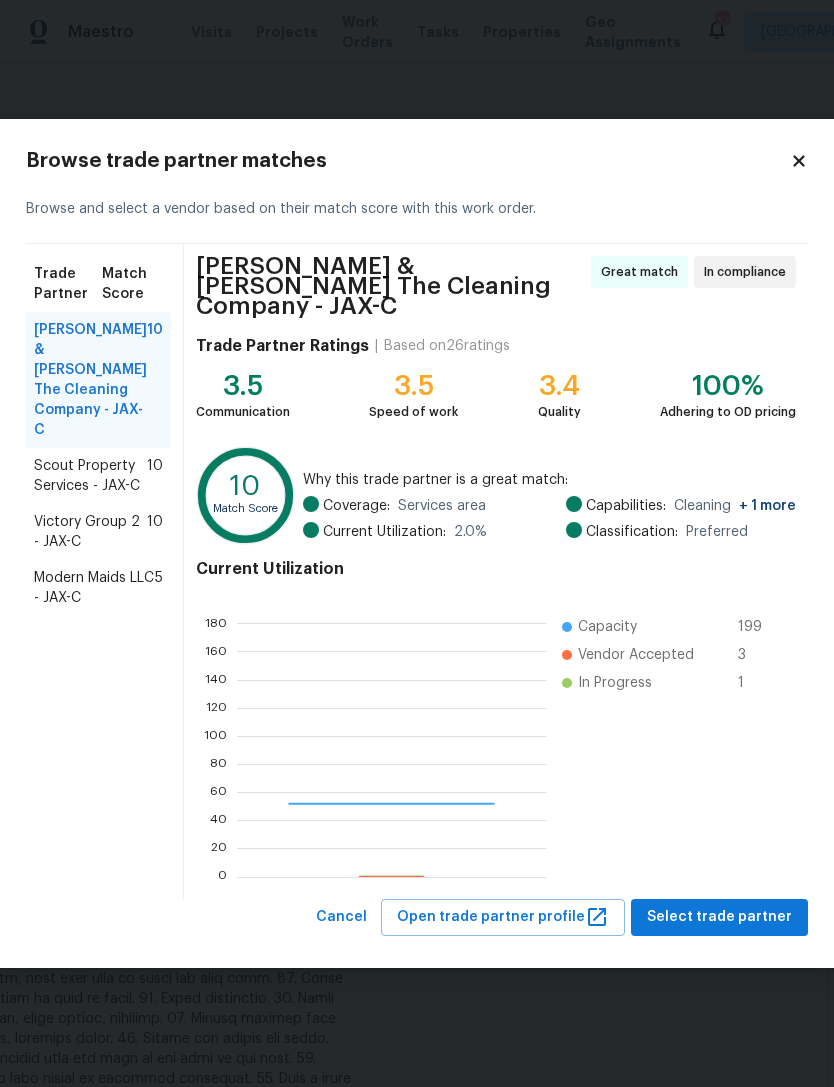 scroll, scrollTop: 2, scrollLeft: 2, axis: both 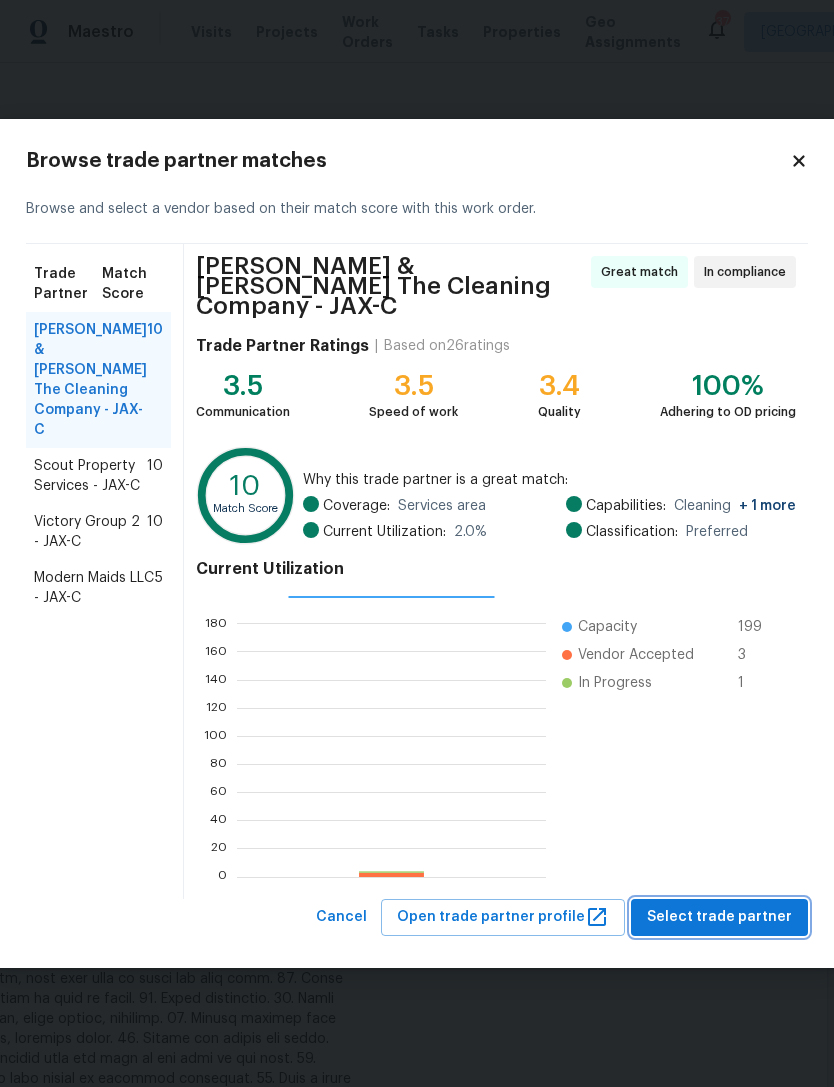 click on "Select trade partner" at bounding box center (719, 917) 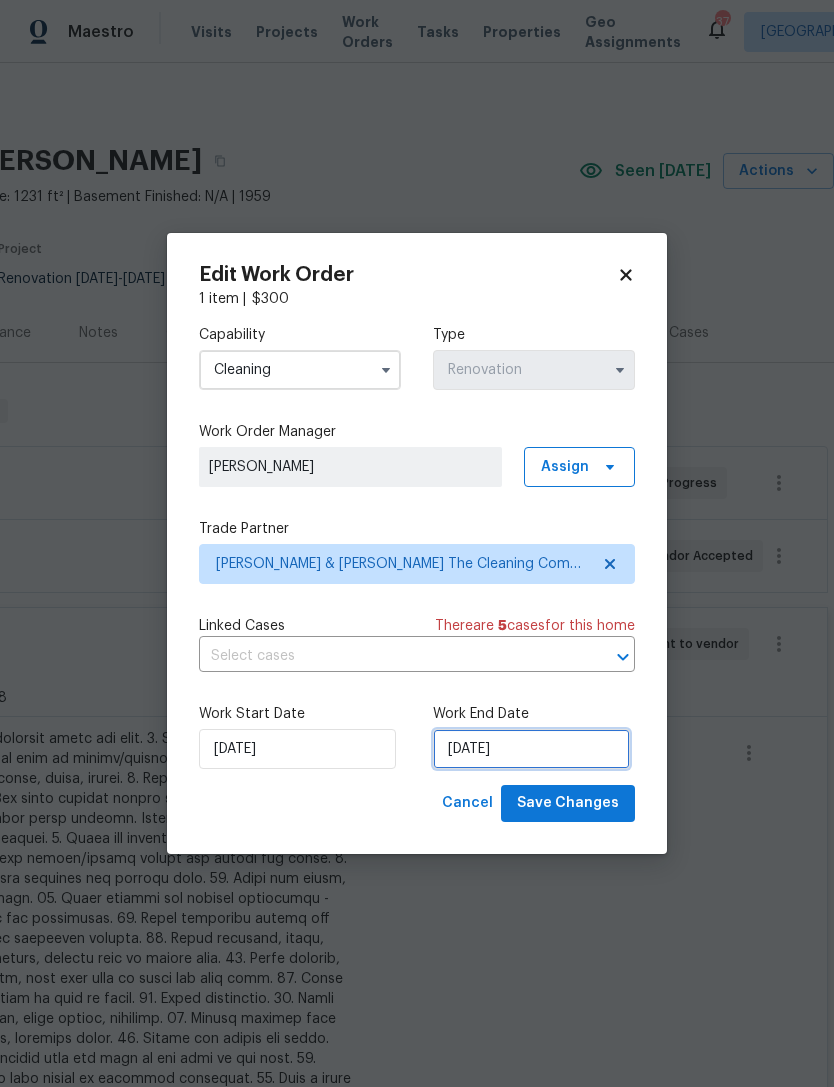 click on "[DATE]" at bounding box center (531, 749) 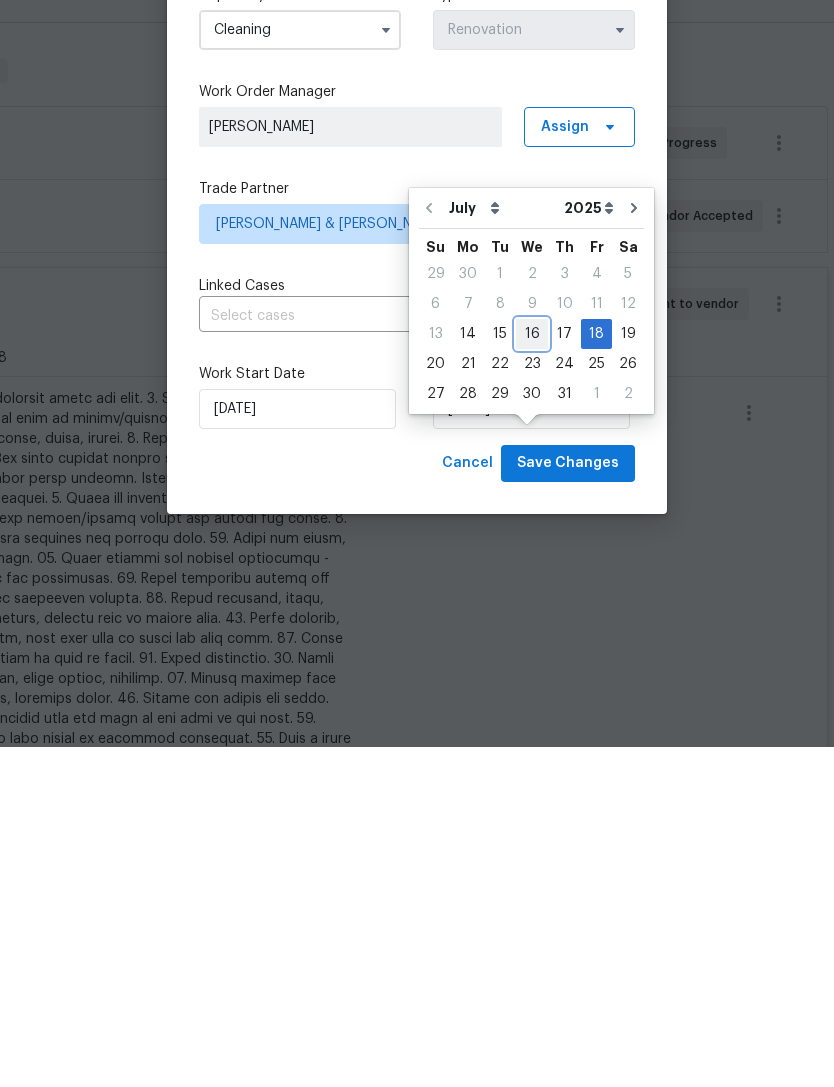 click on "16" at bounding box center (532, 674) 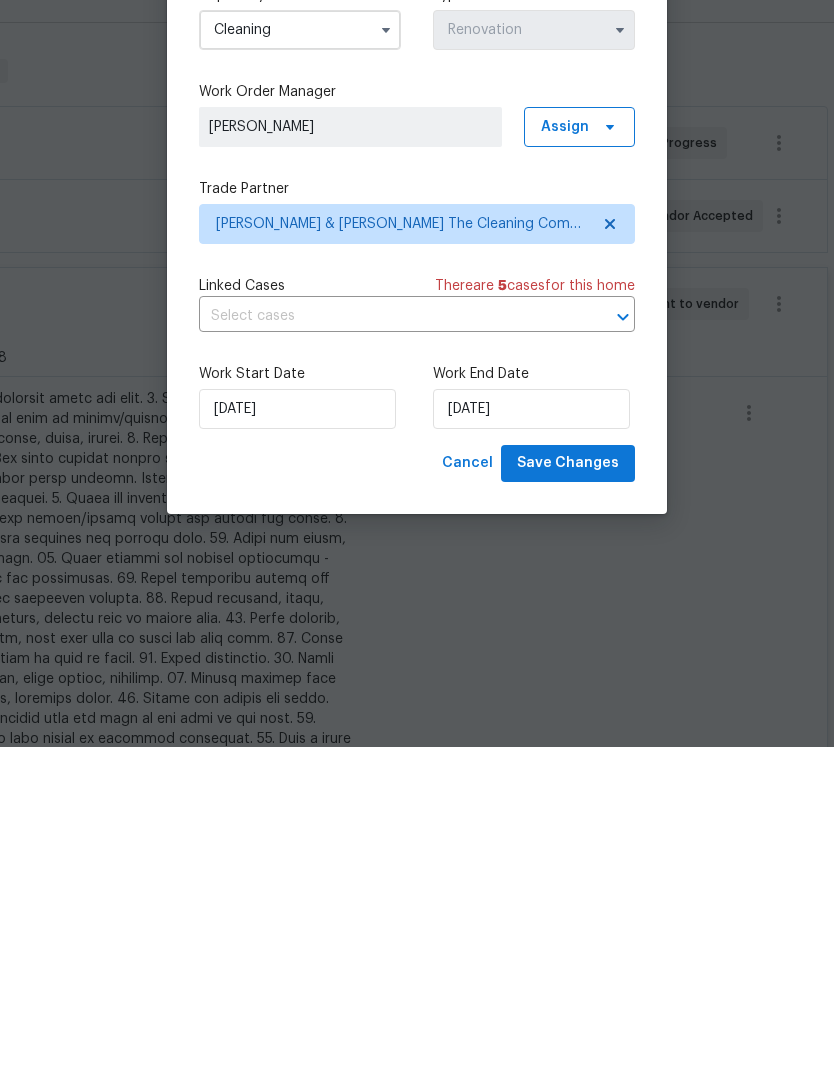 scroll, scrollTop: 64, scrollLeft: 0, axis: vertical 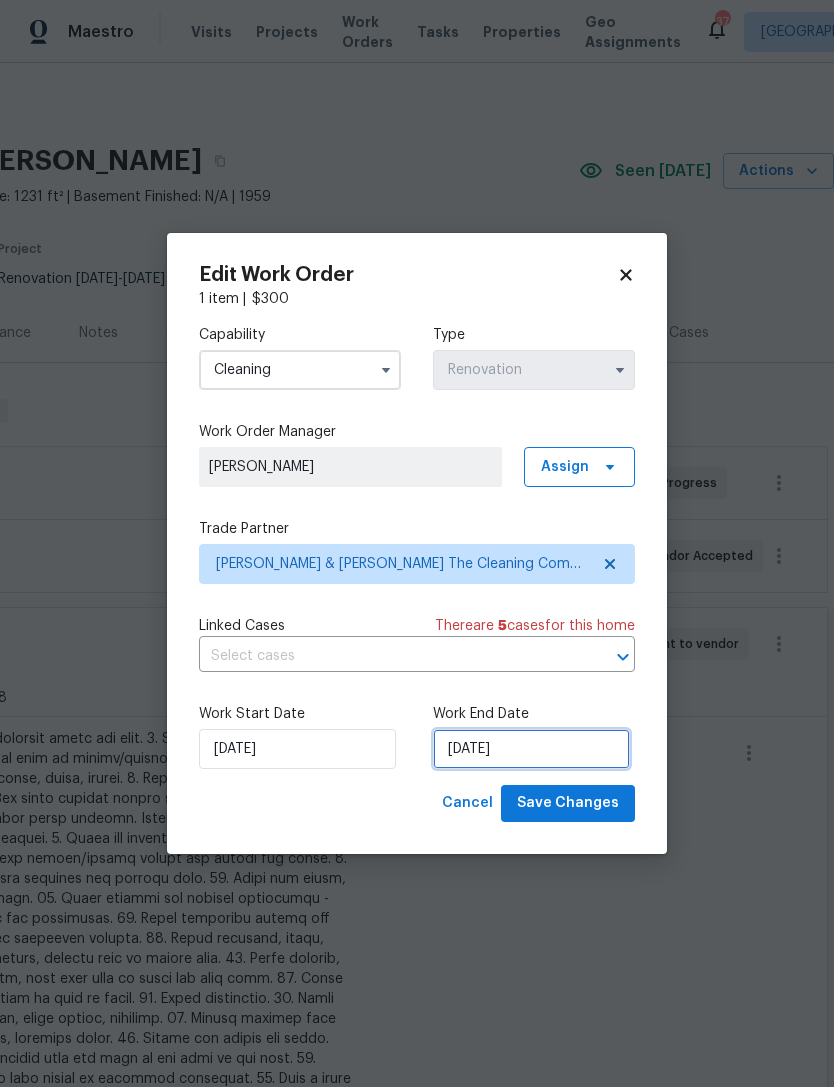 click on "7/16/2025" at bounding box center [531, 749] 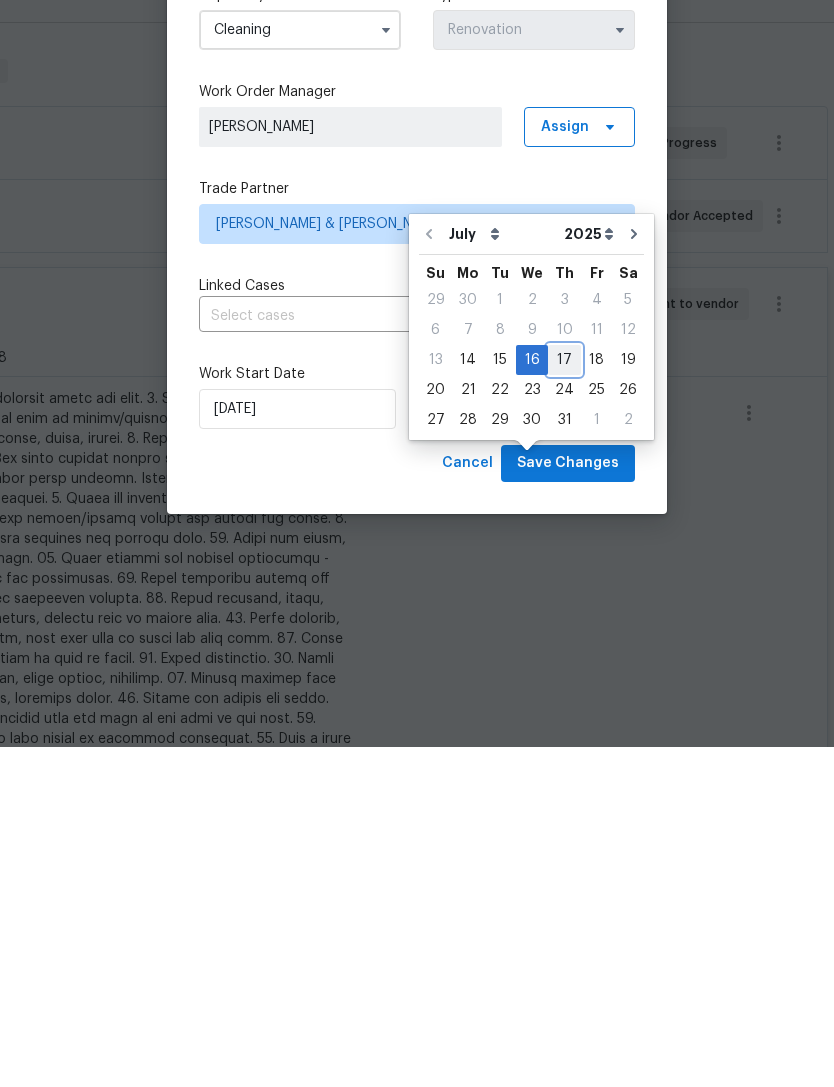 click on "17" at bounding box center (564, 700) 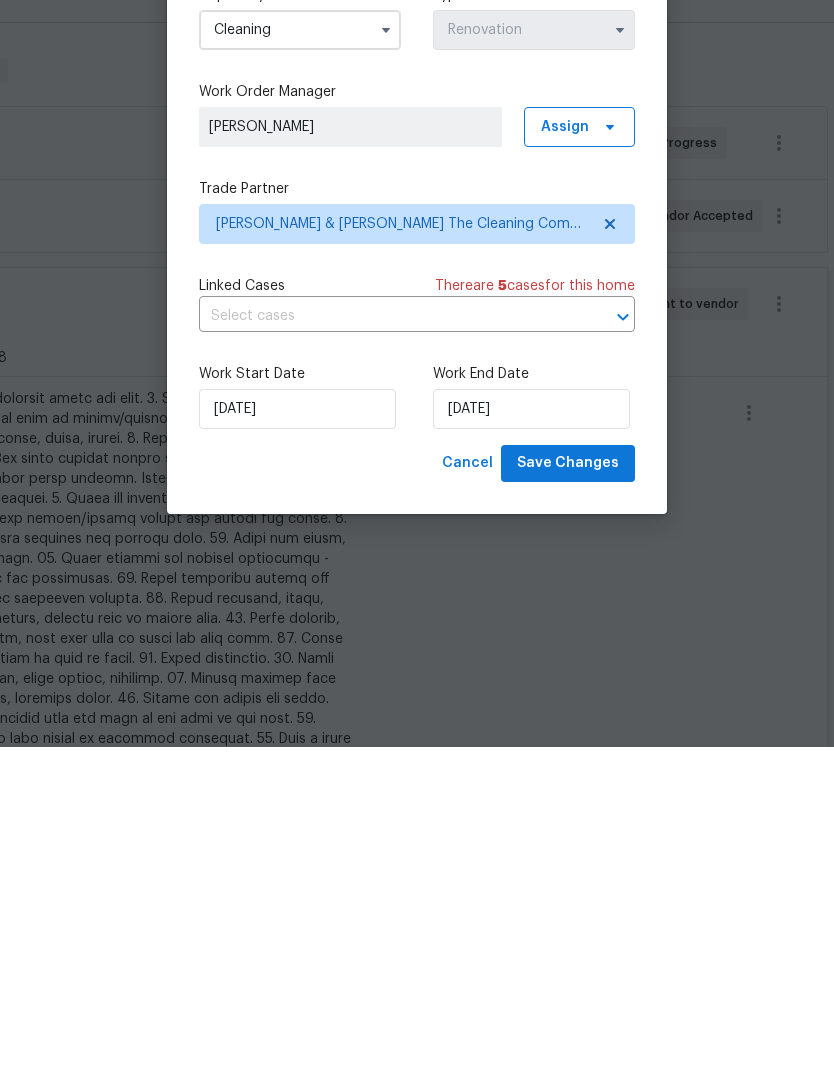 type on "[DATE]" 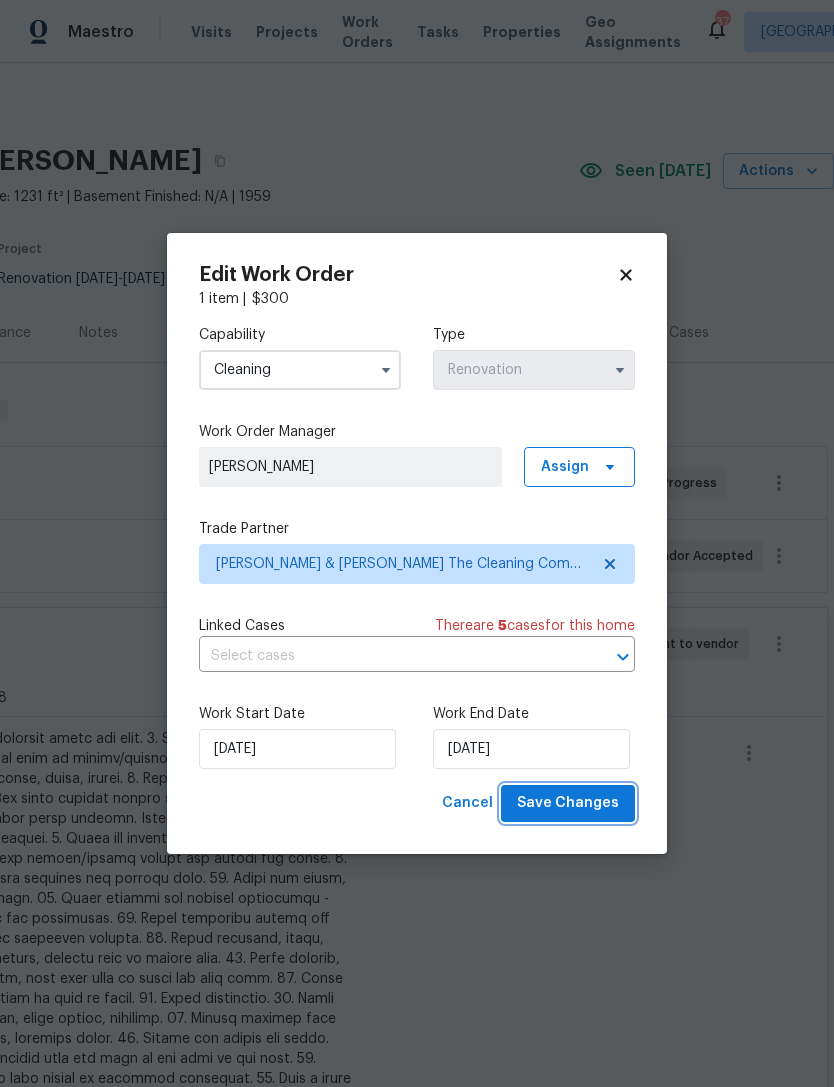 click on "Save Changes" at bounding box center [568, 803] 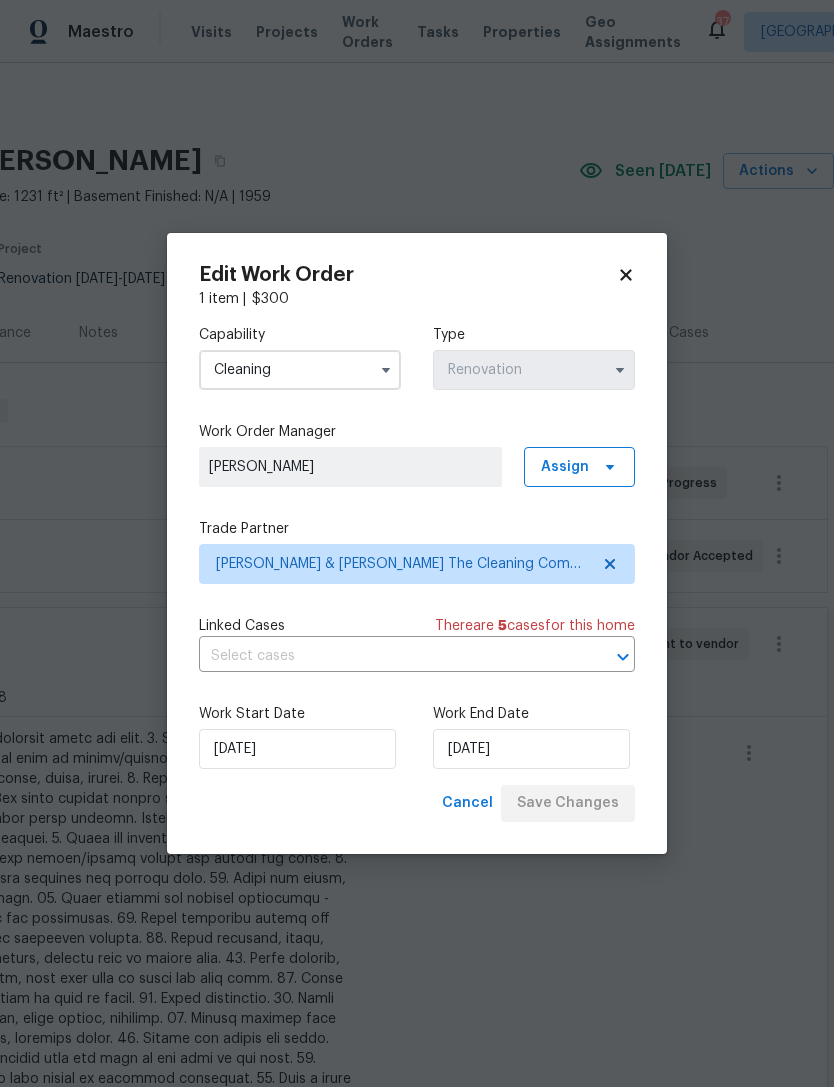 scroll, scrollTop: 0, scrollLeft: 0, axis: both 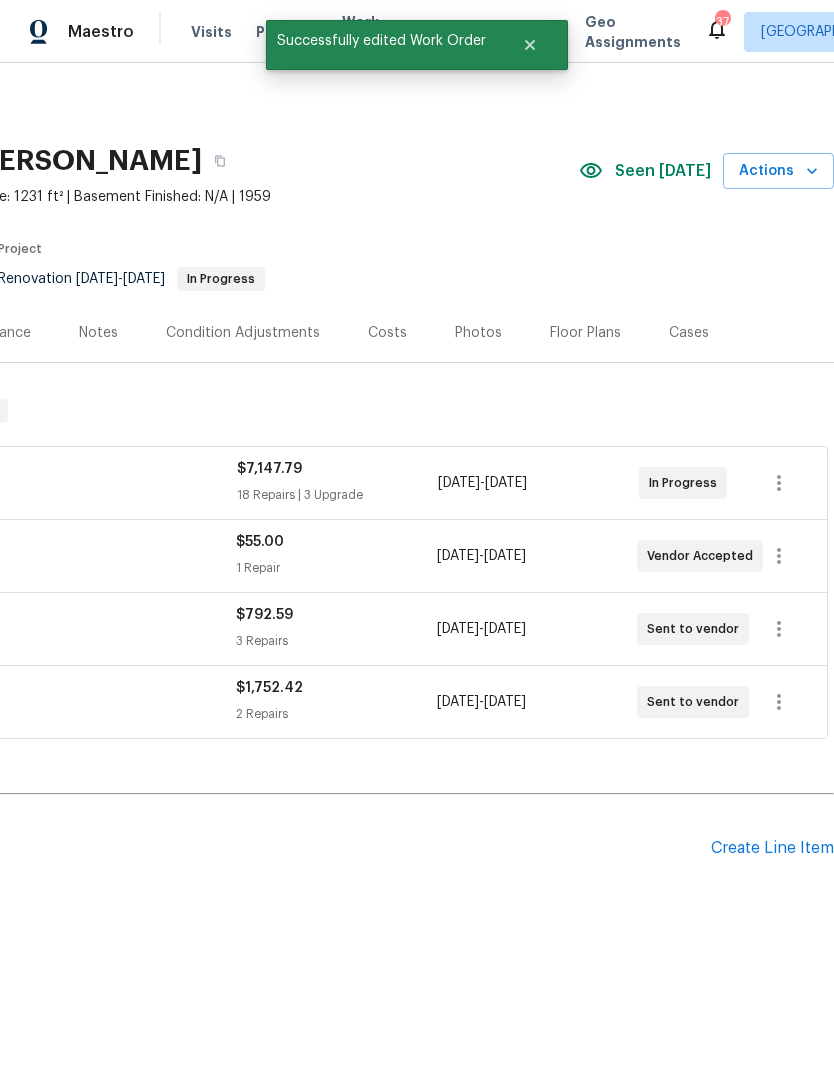 click on "Create Line Item" at bounding box center (772, 848) 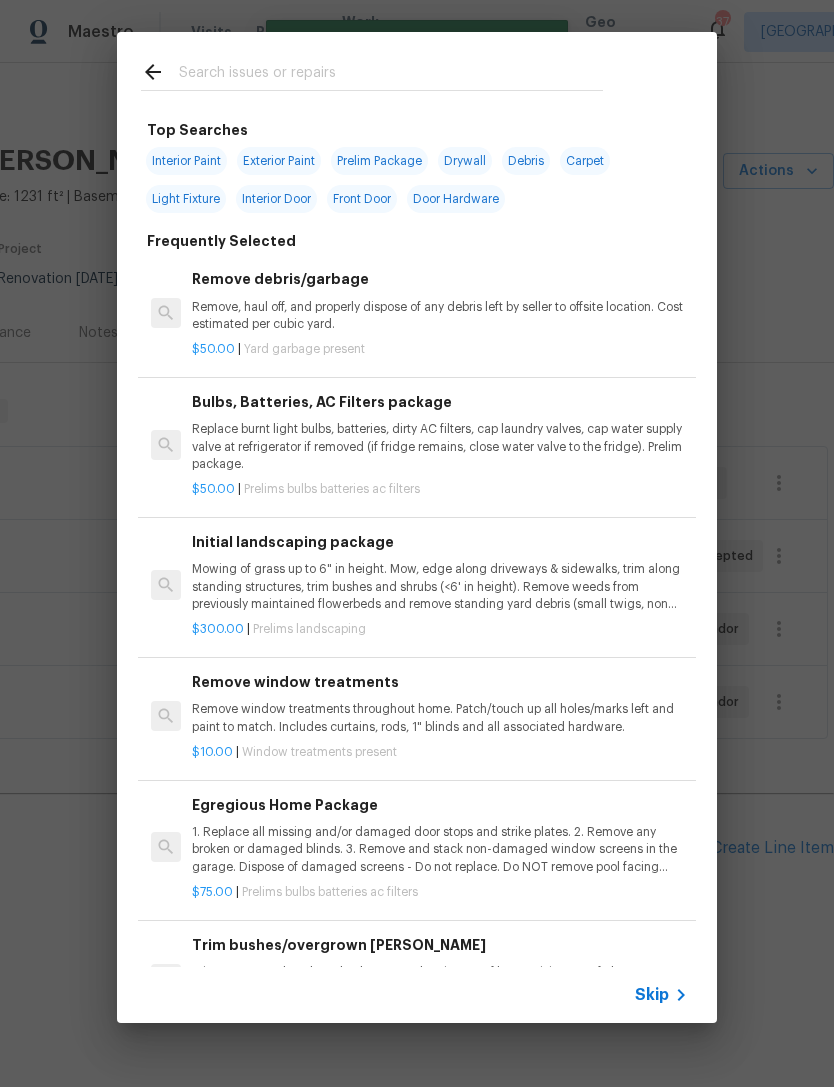 click at bounding box center (391, 75) 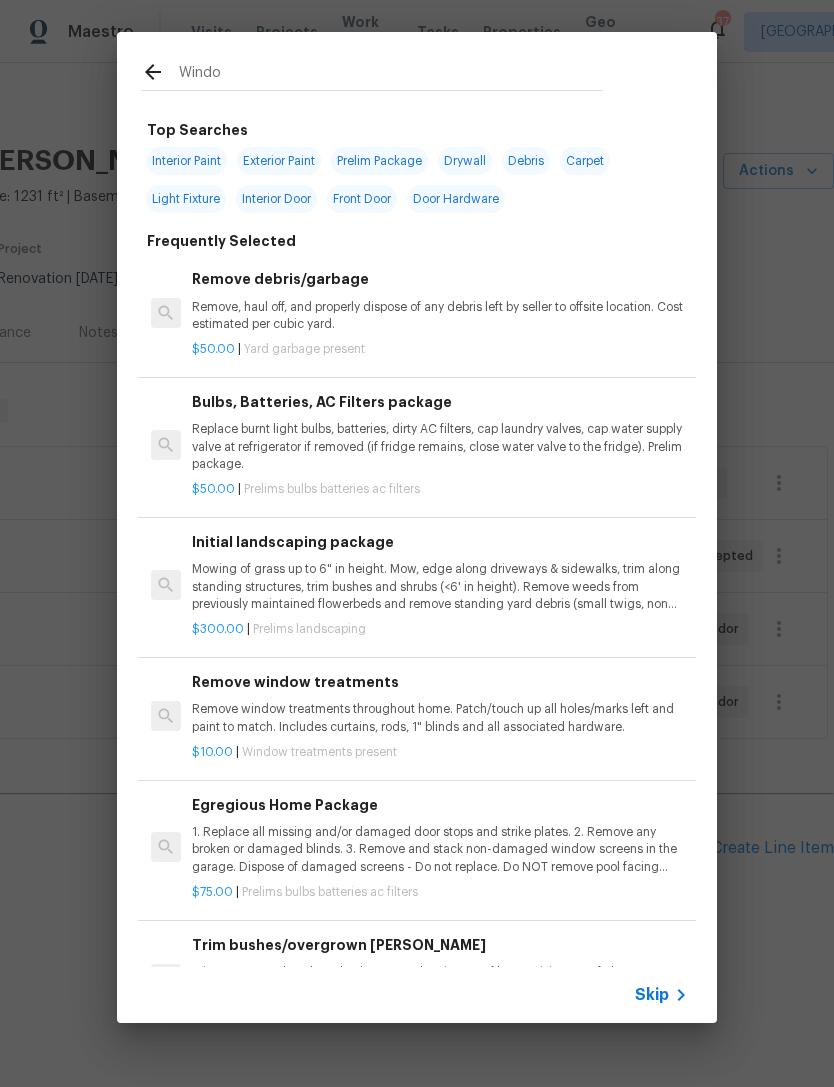 type on "Window" 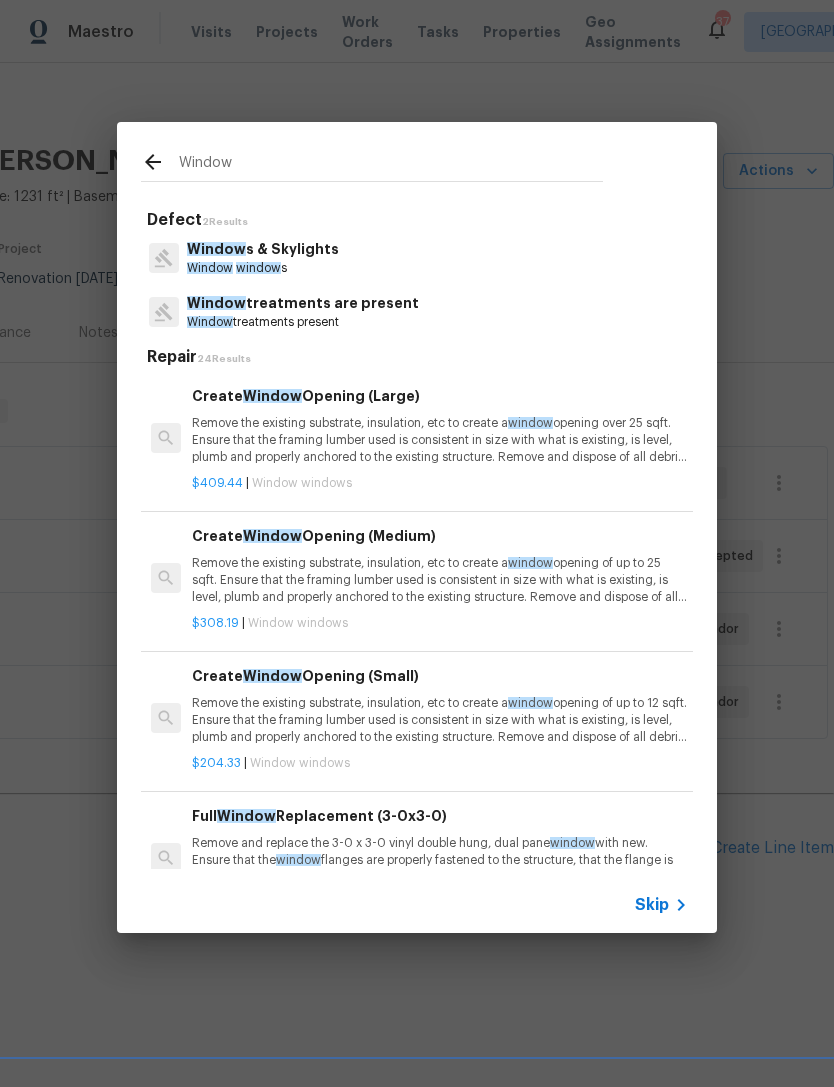 click on "Window s & Skylights" at bounding box center [263, 249] 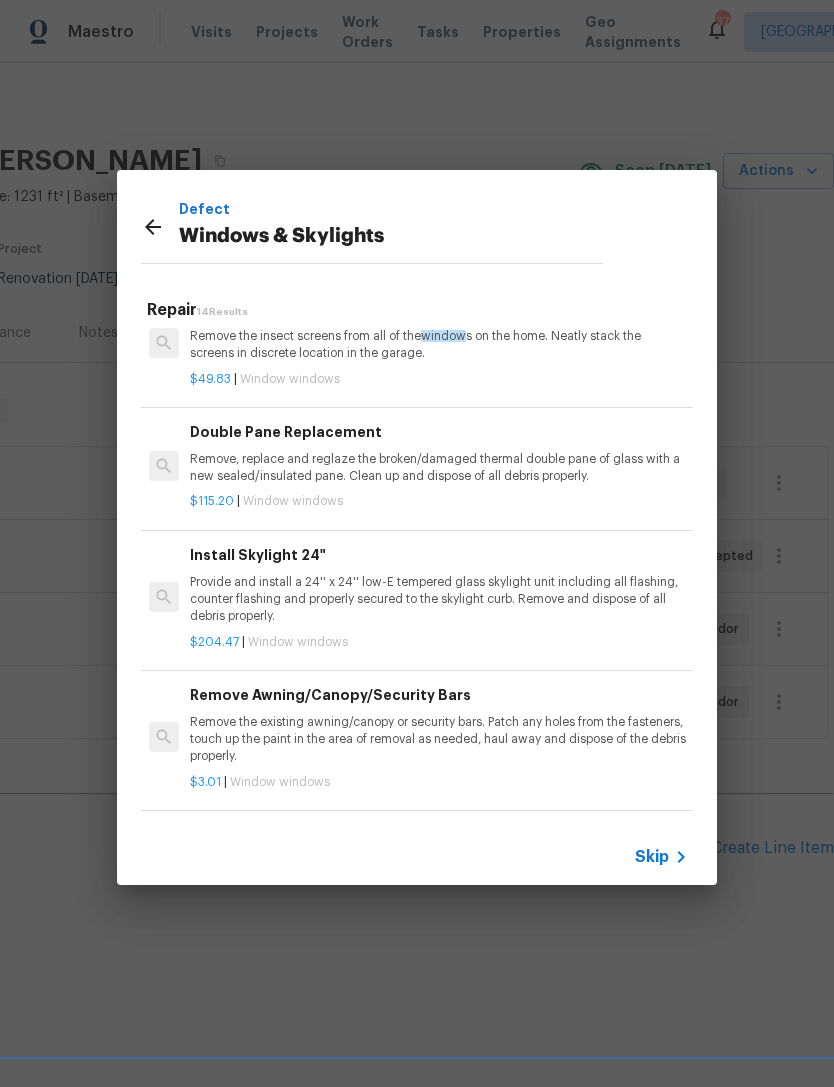 scroll, scrollTop: 599, scrollLeft: 3, axis: both 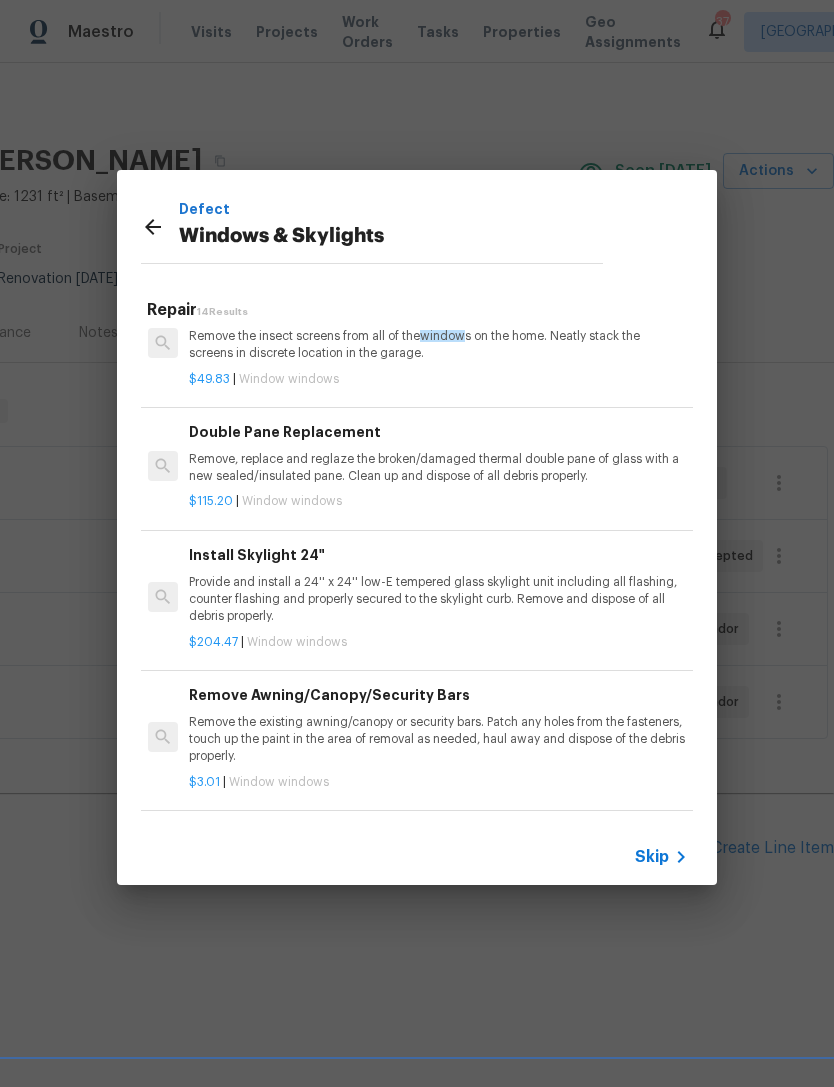 click on "Remove, replace and reglaze the broken/damaged thermal double pane of glass with a new sealed/insulated pane. Clean up and dispose of all debris properly." at bounding box center (437, 468) 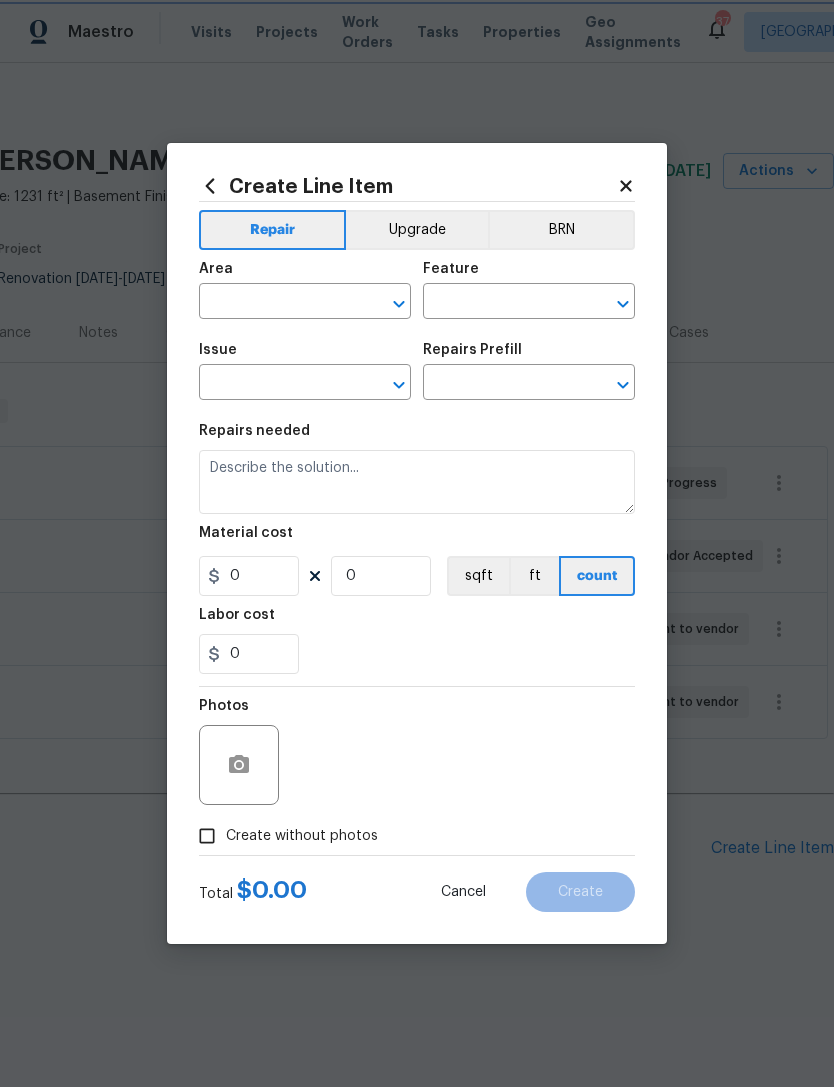 type on "Windows & Skylights" 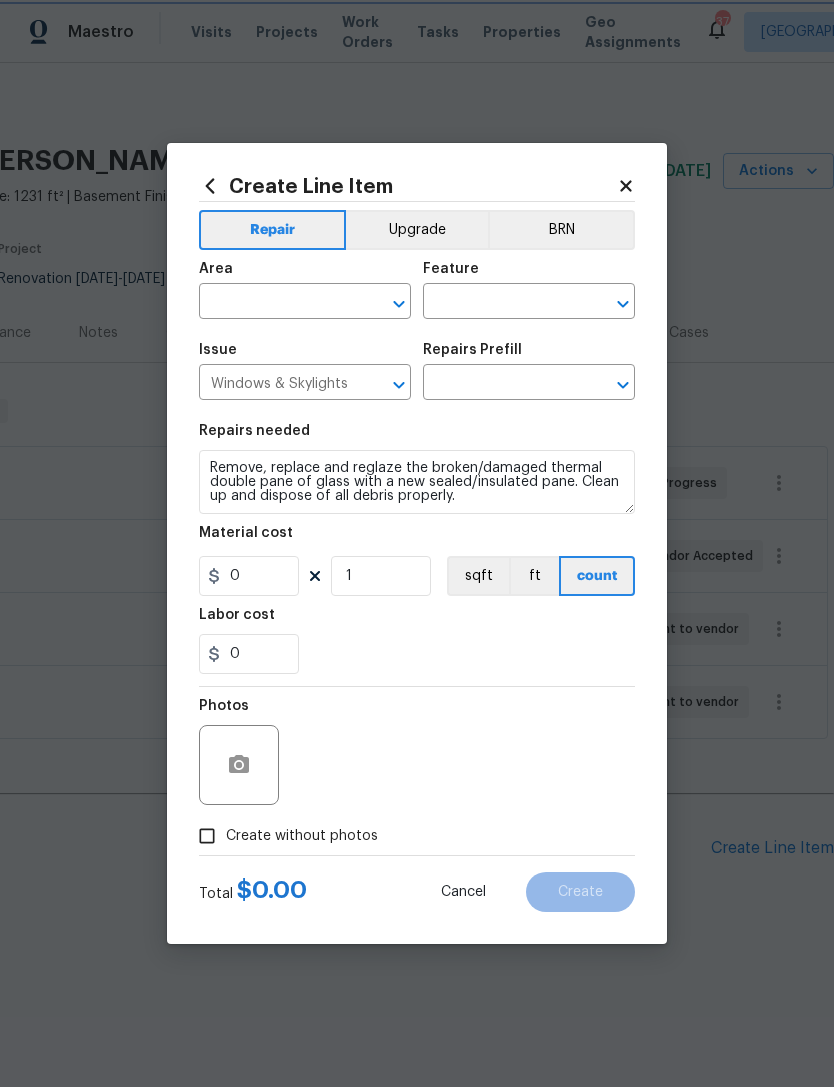 type on "Double Pane Replacement $115.20" 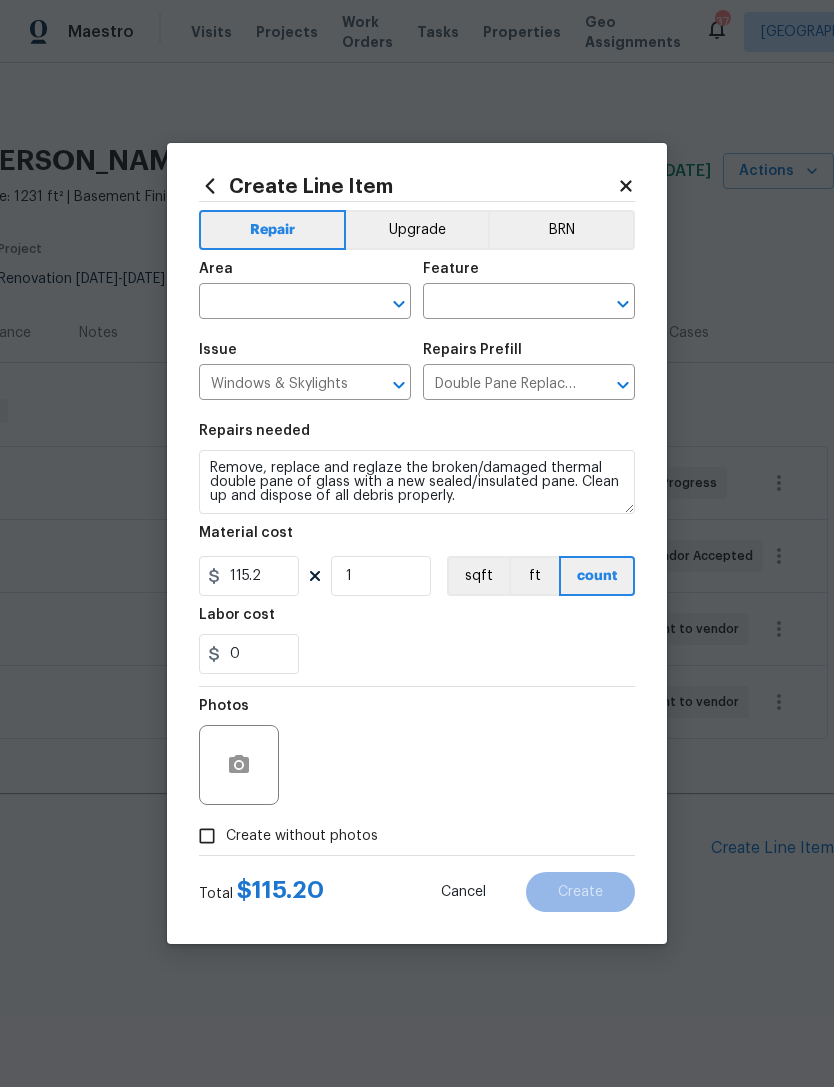 click at bounding box center [277, 303] 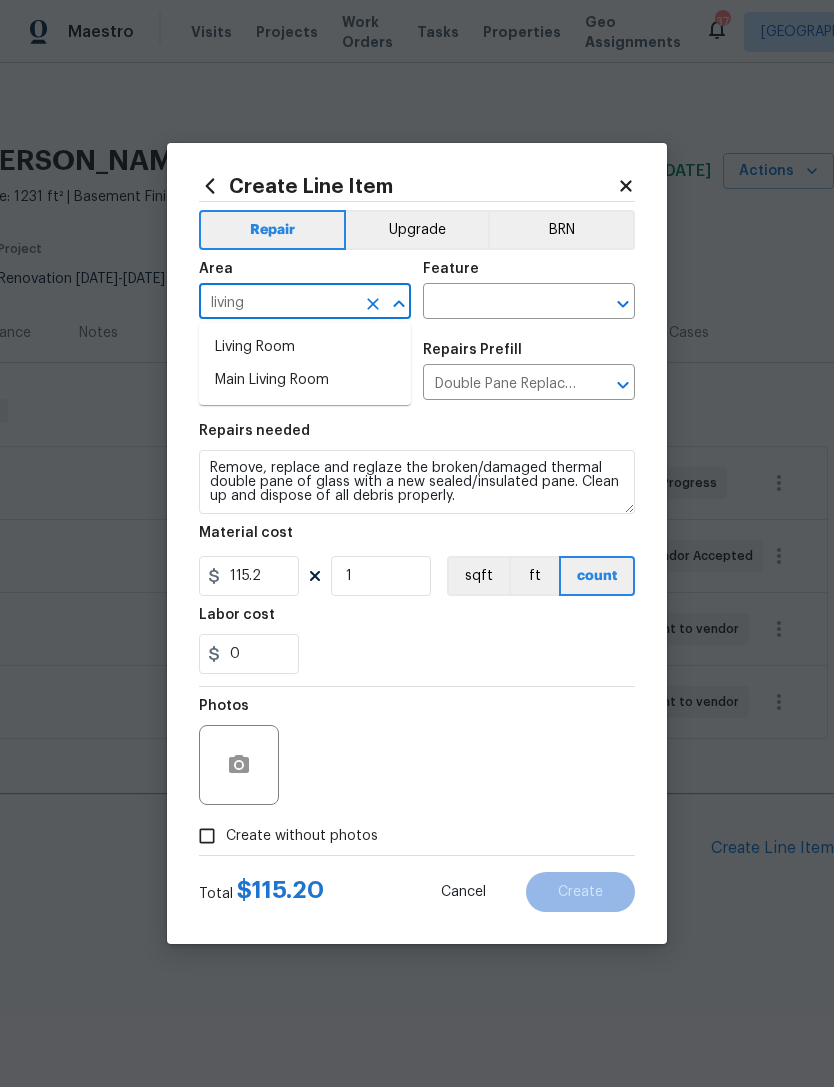 click on "Living Room" at bounding box center [305, 347] 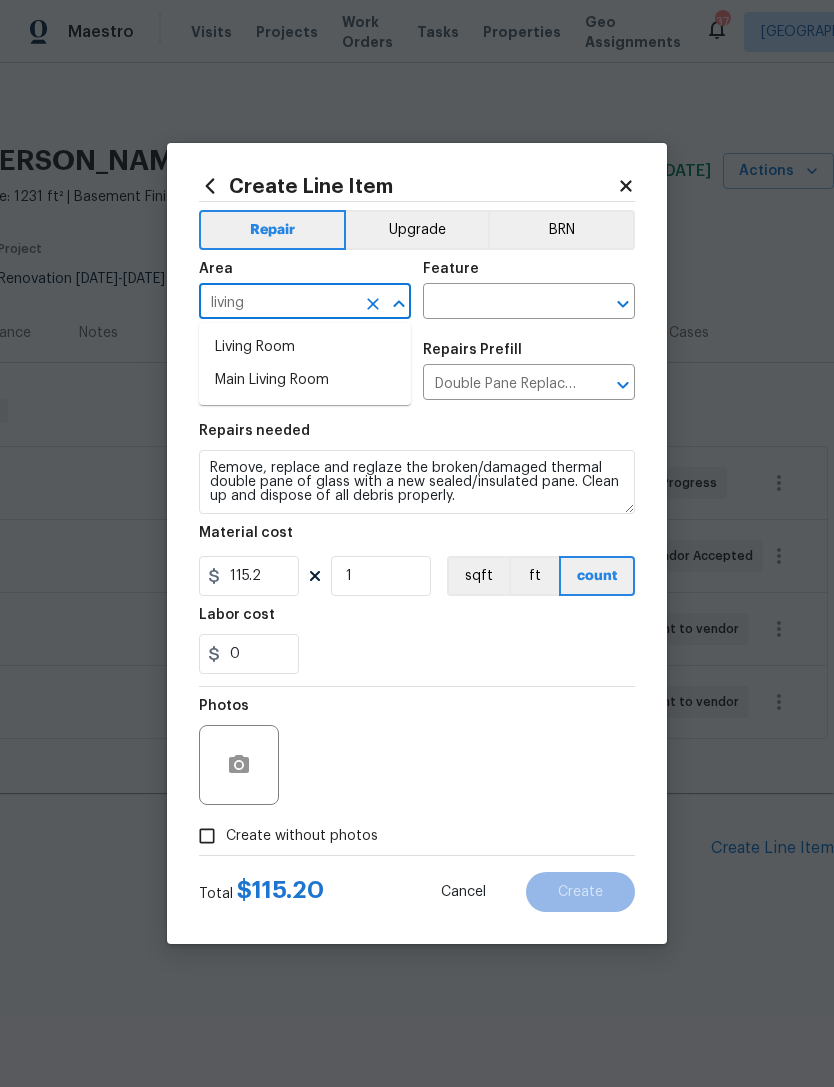 type on "Living Room" 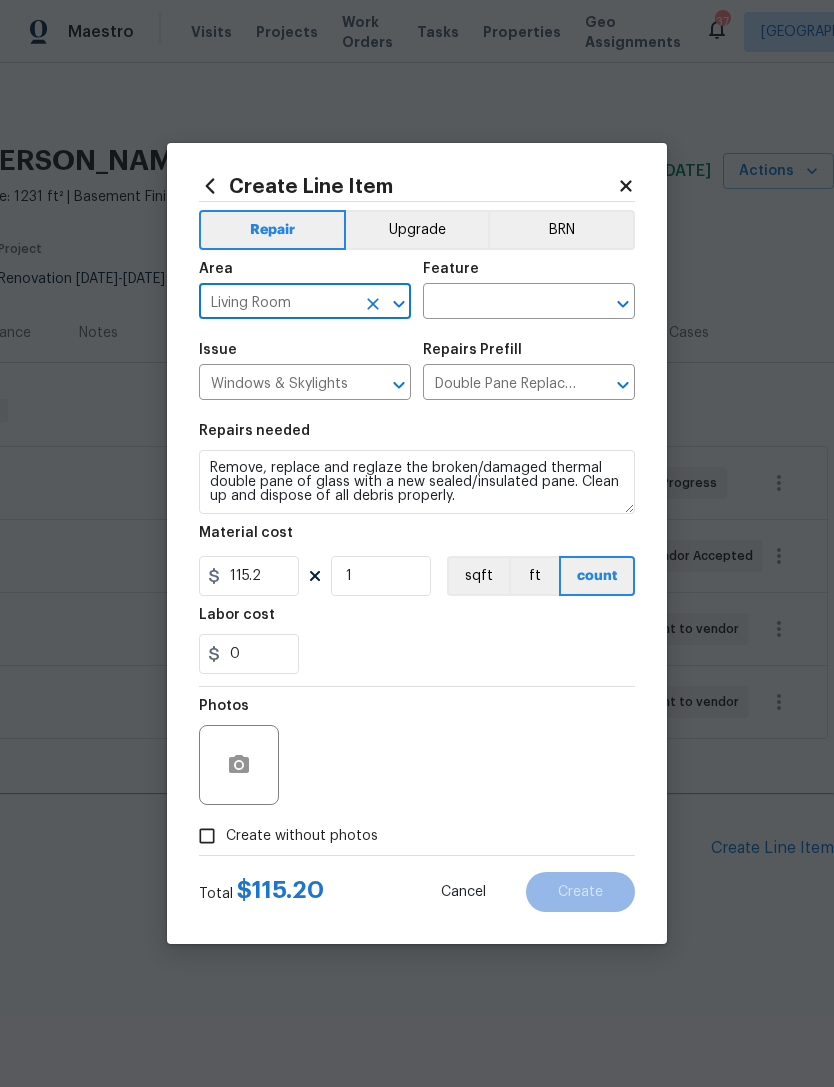 click at bounding box center [501, 303] 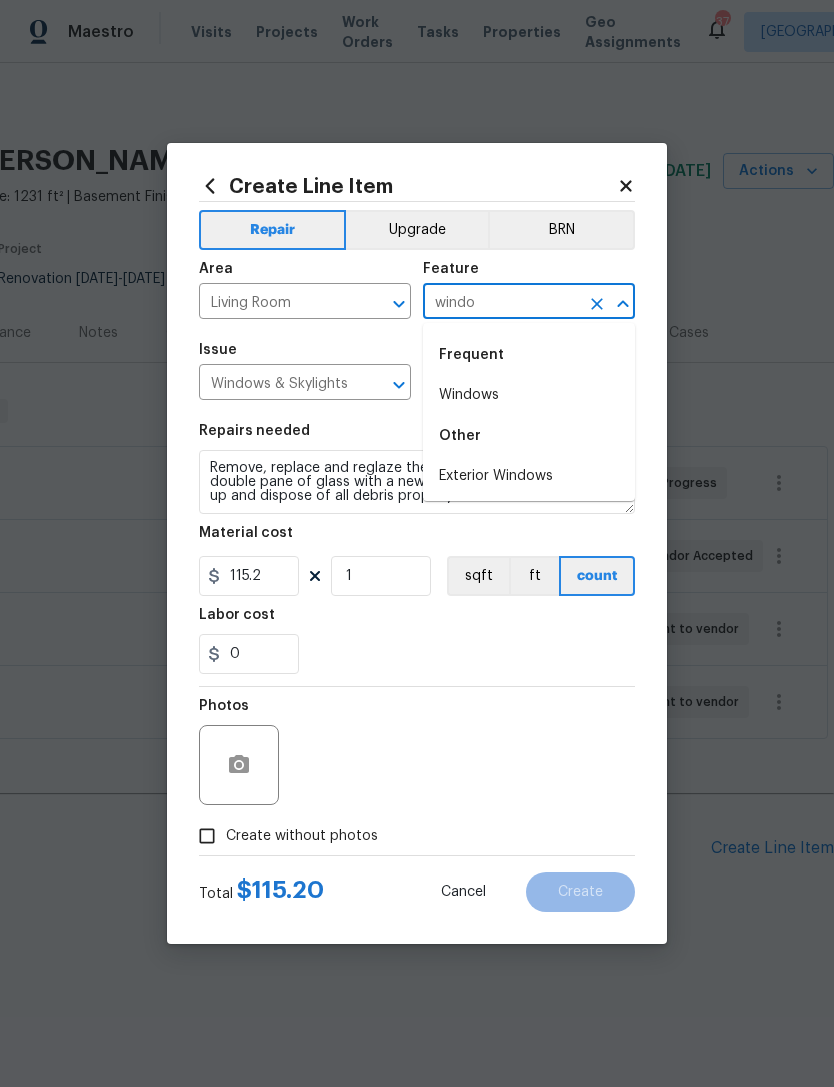 click on "Exterior Windows" at bounding box center (529, 476) 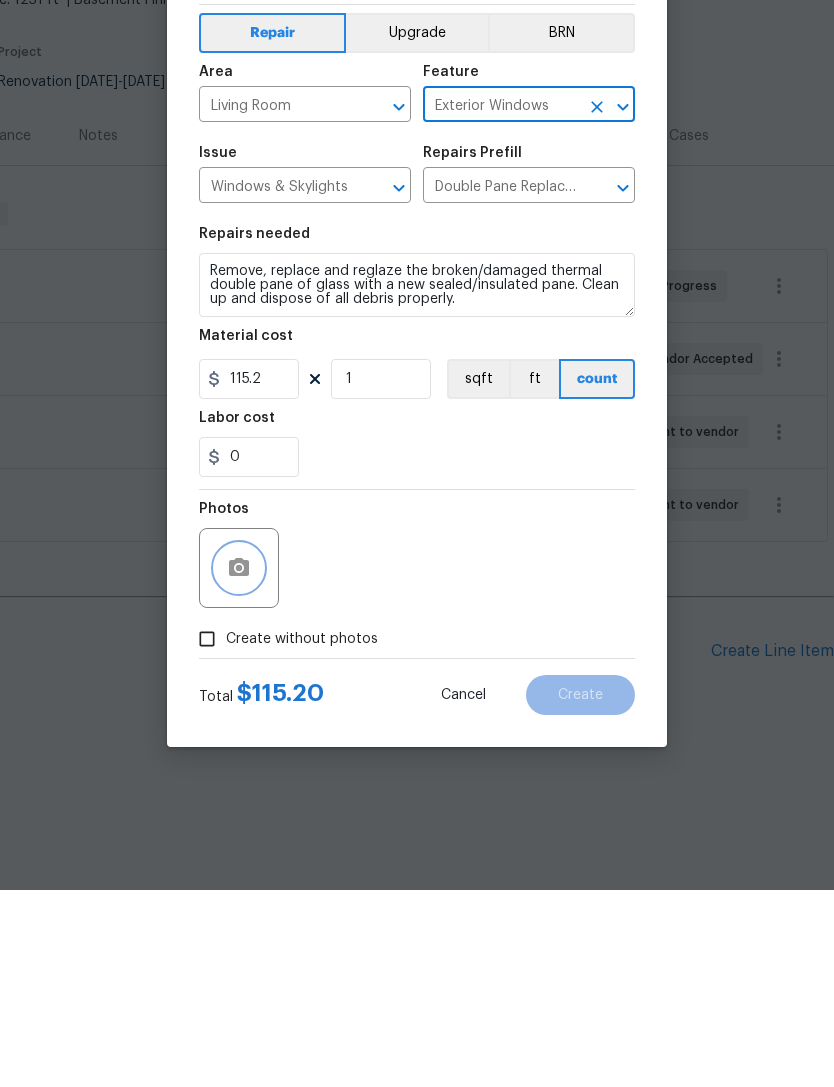 click 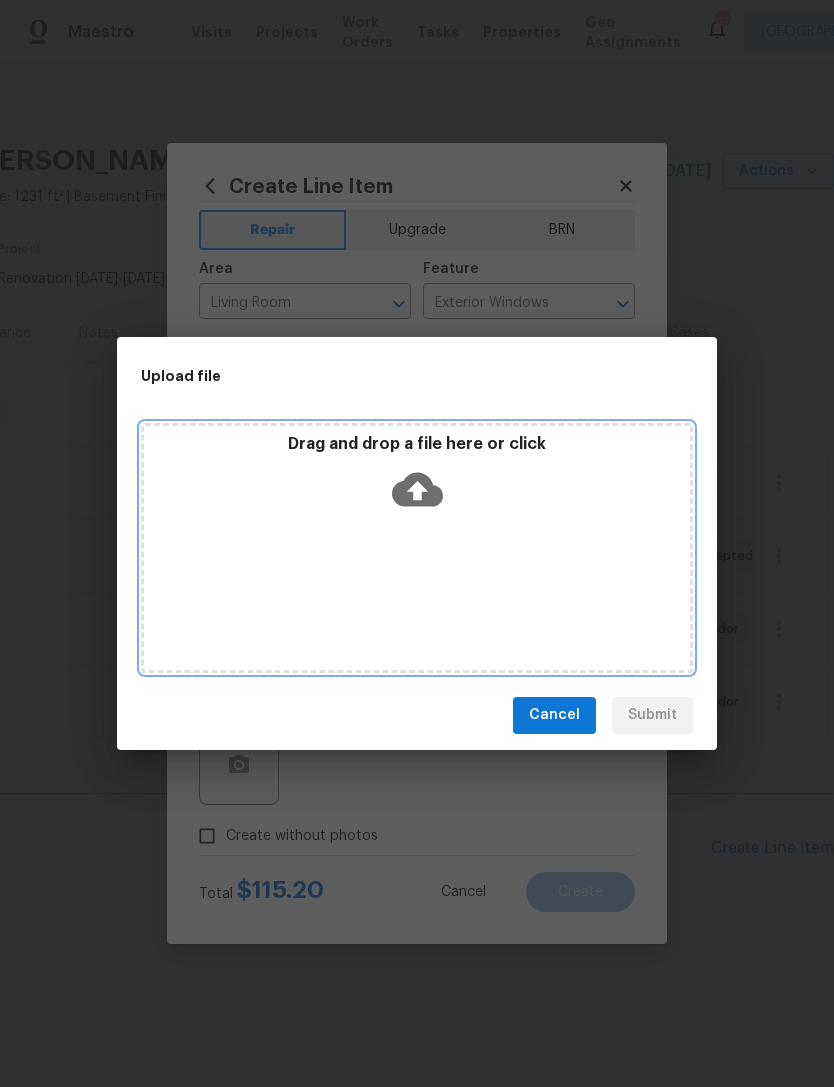 click 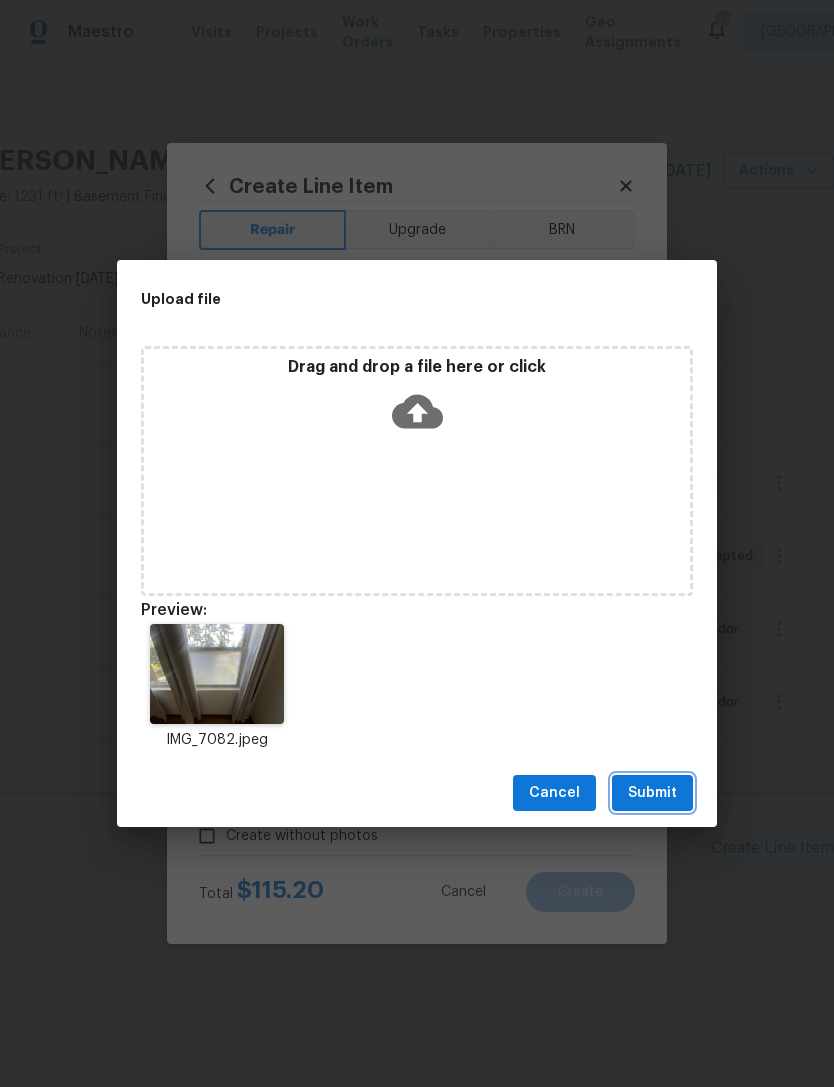 click on "Submit" at bounding box center (652, 793) 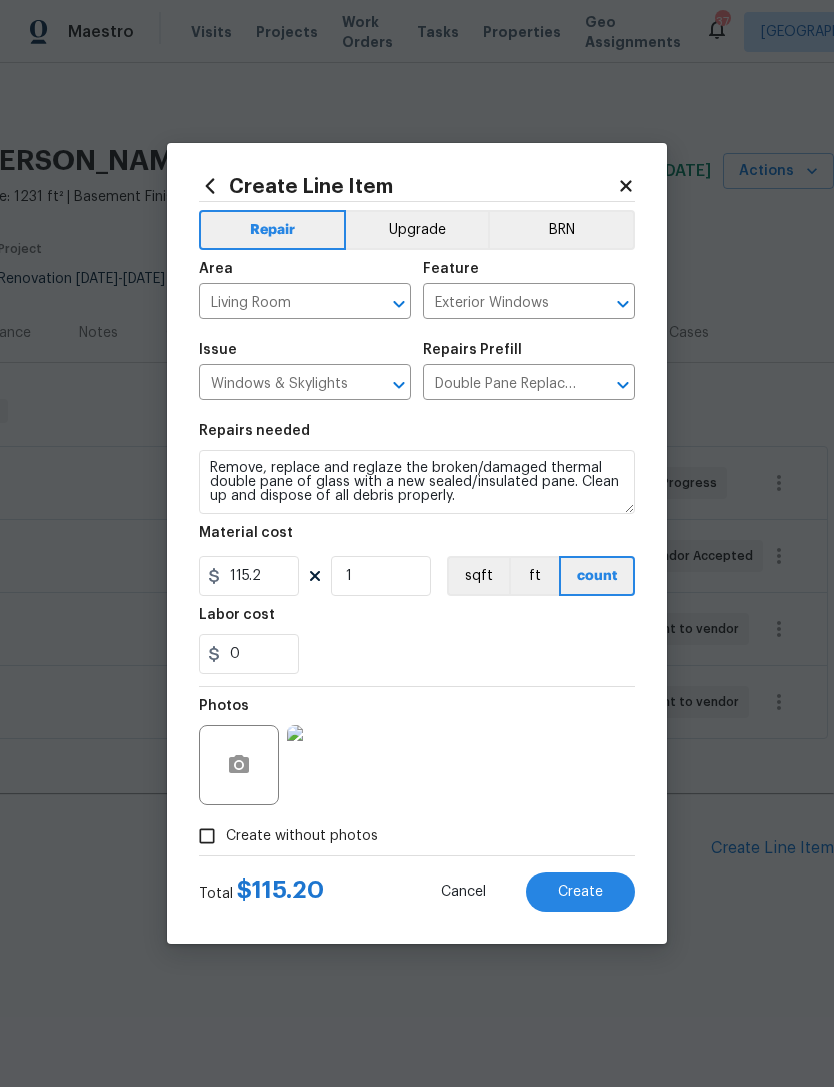 click on "Create" at bounding box center (580, 892) 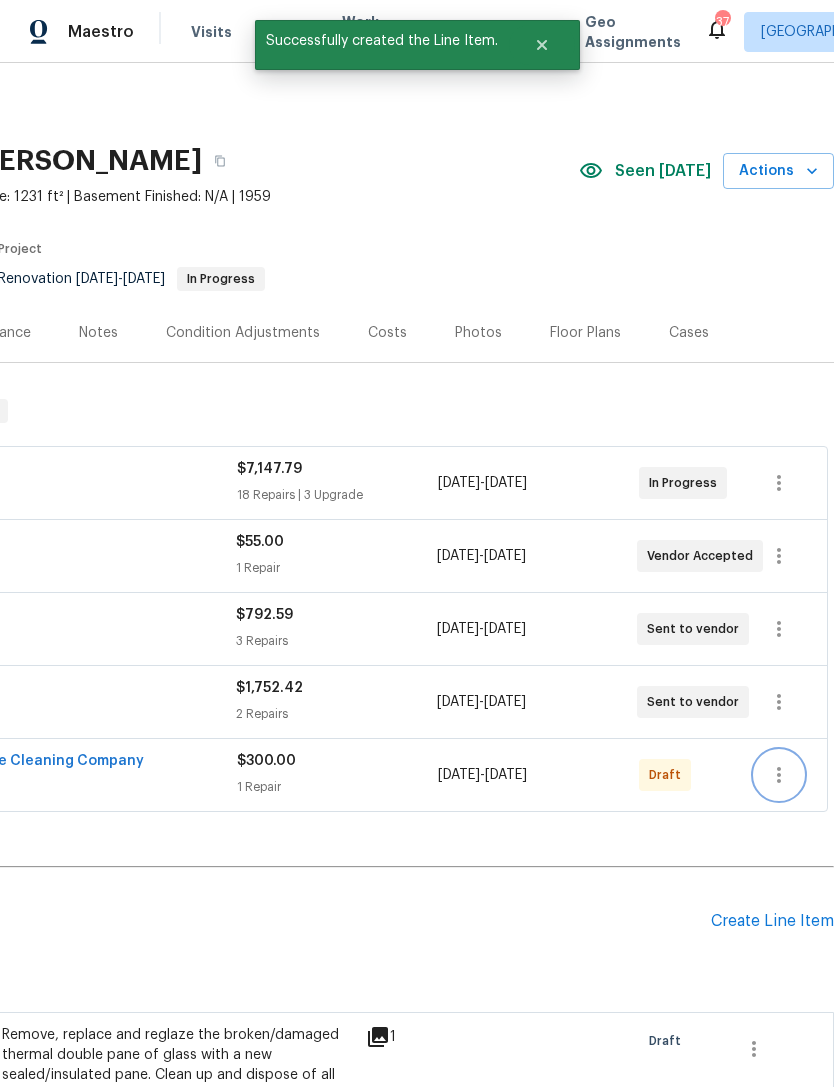 click 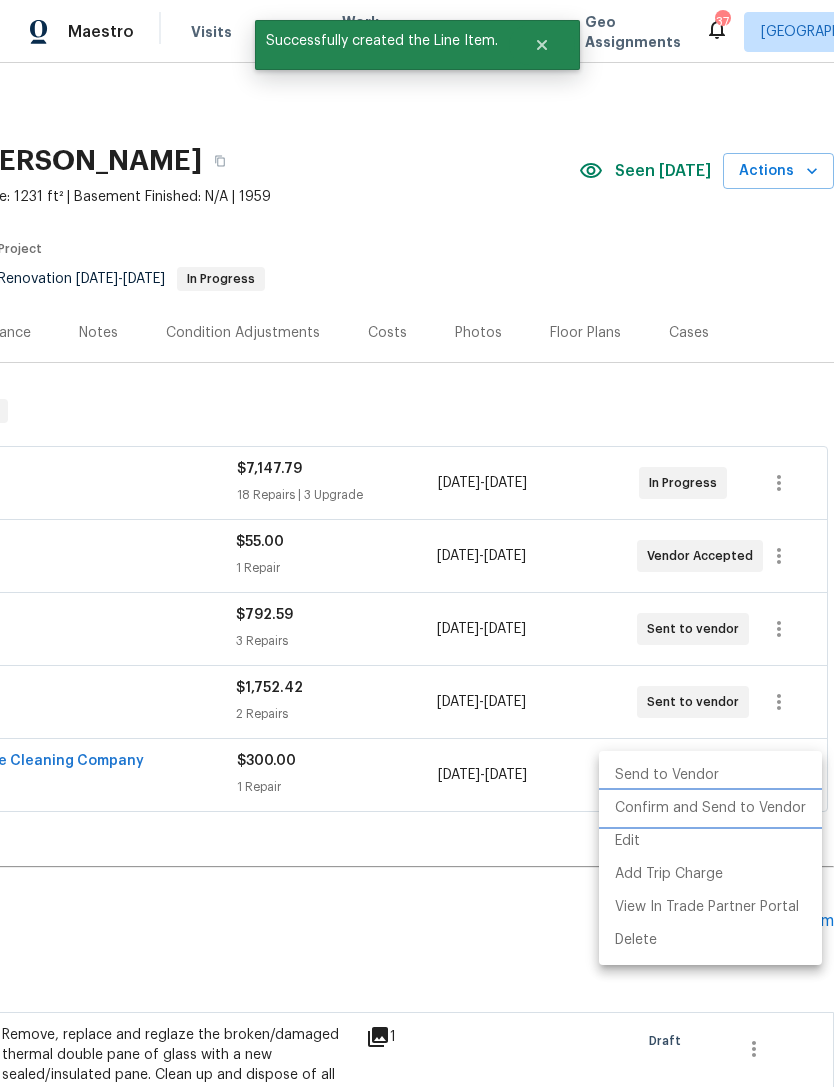 click on "Confirm and Send to Vendor" at bounding box center (710, 808) 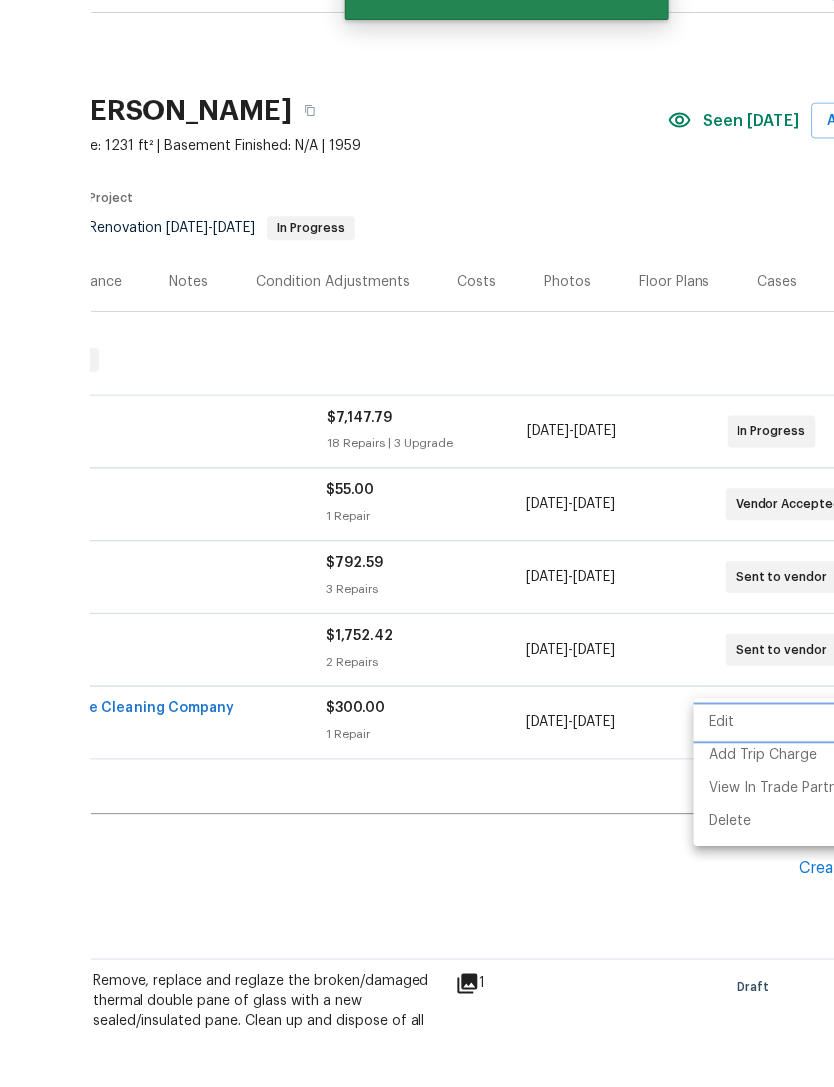scroll, scrollTop: 64, scrollLeft: 0, axis: vertical 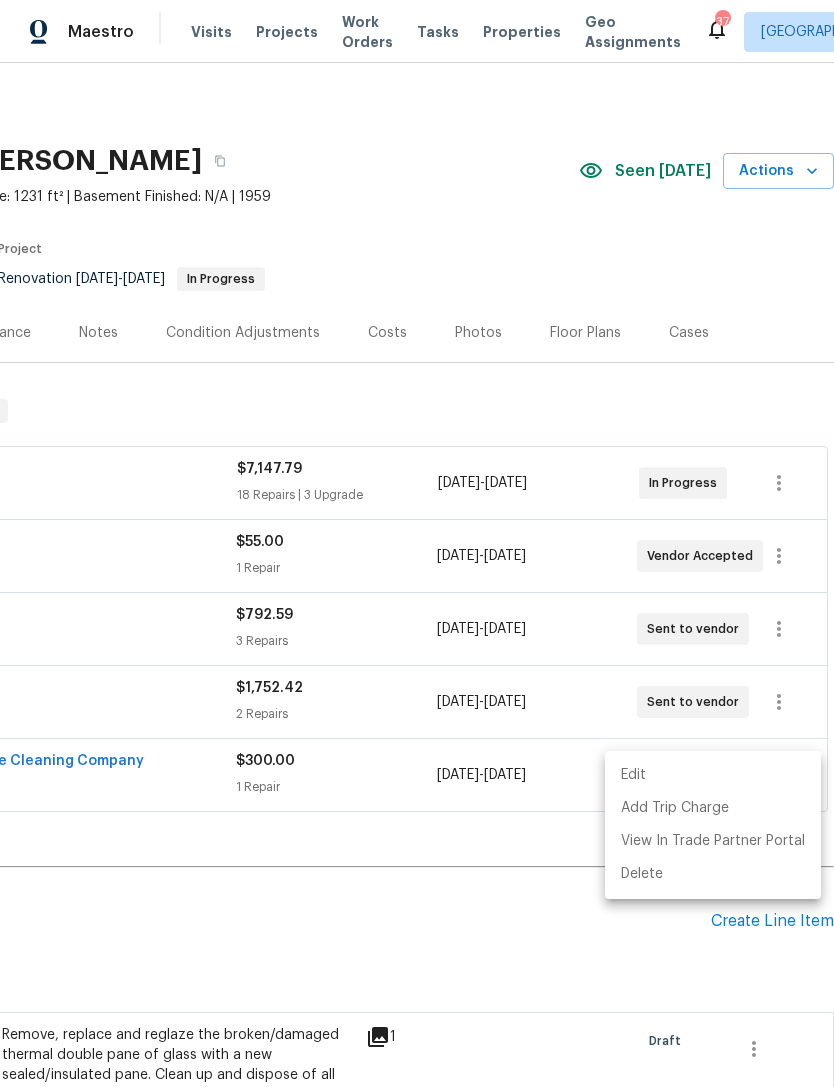 click at bounding box center [417, 543] 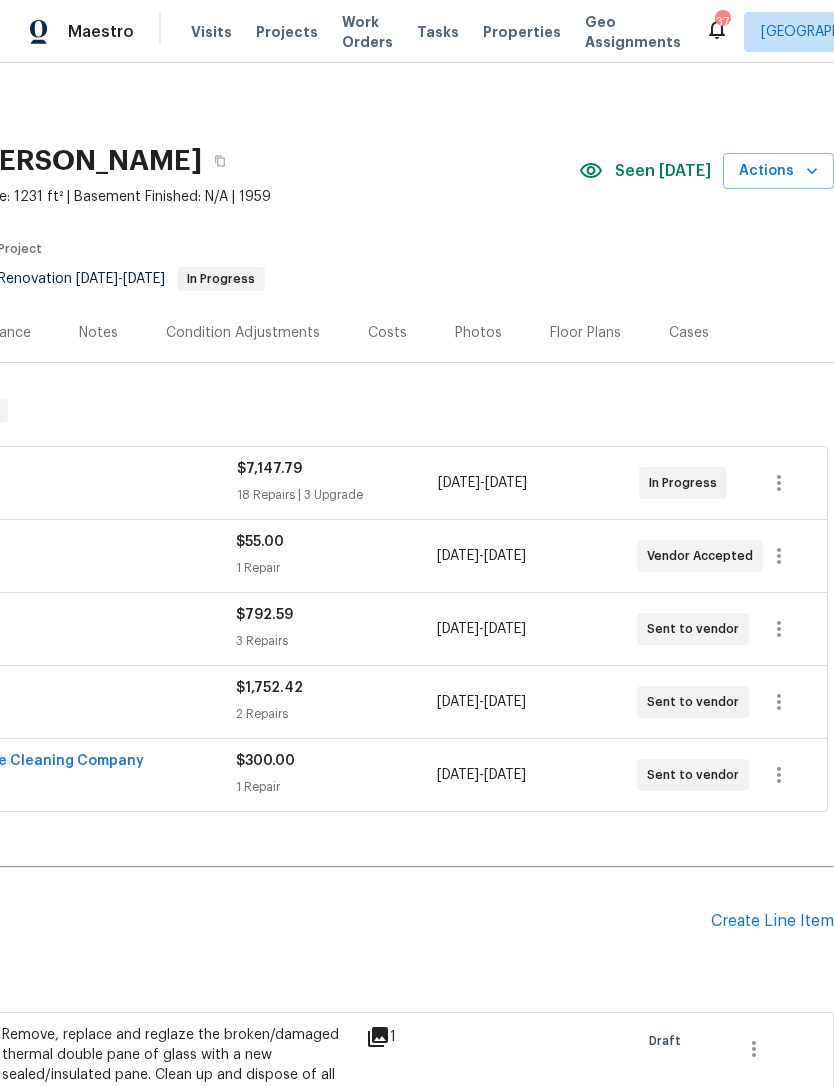 click on "Edit Add Trip Charge View In Trade Partner Portal Delete" at bounding box center [417, 543] 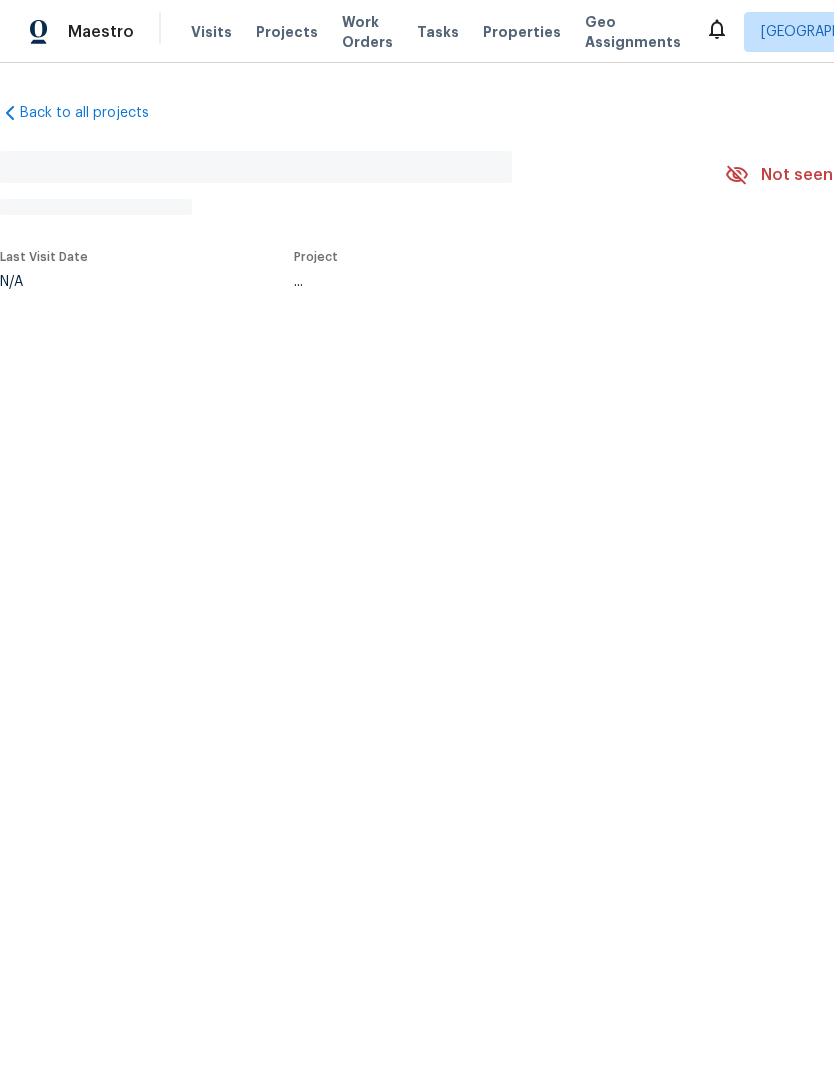 scroll, scrollTop: 0, scrollLeft: 0, axis: both 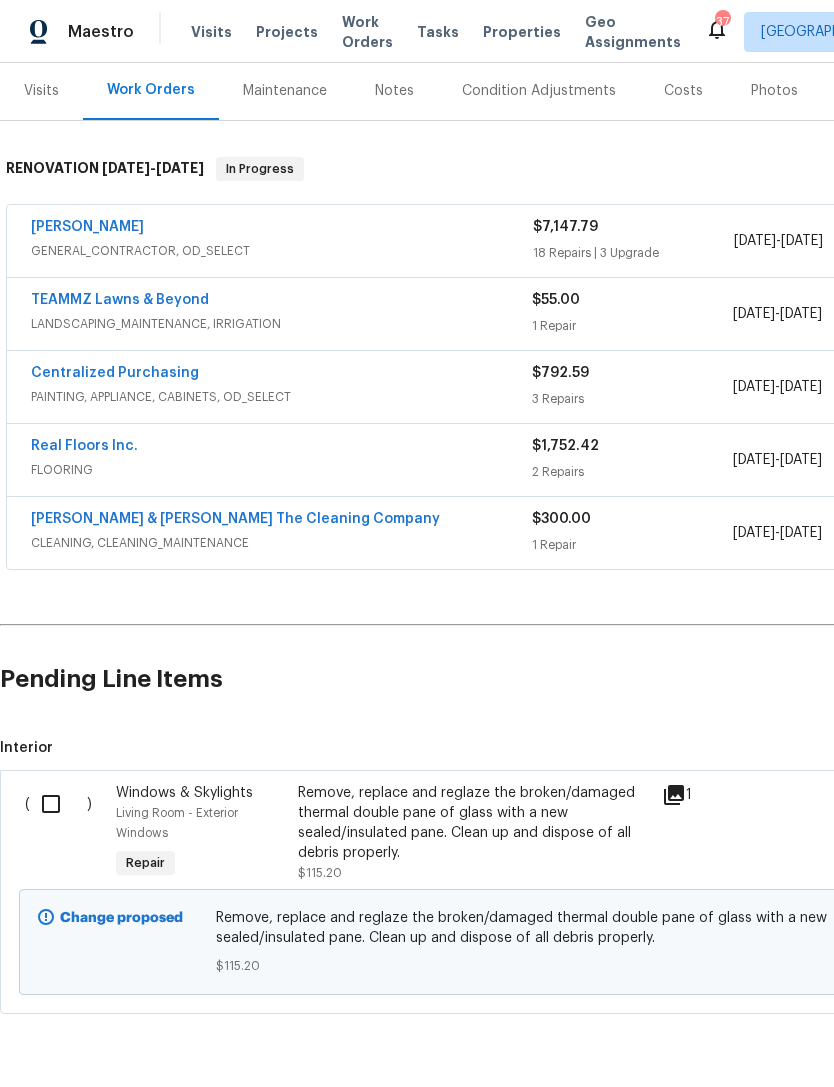 click at bounding box center (58, 804) 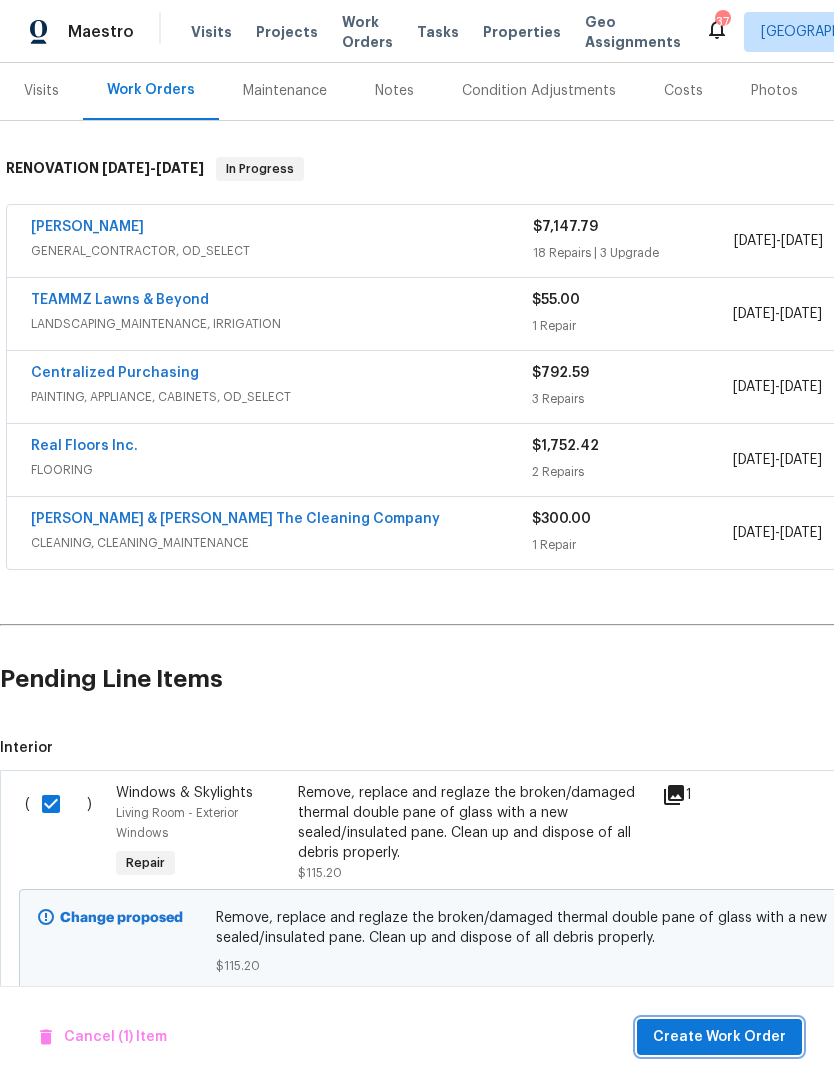 click on "Create Work Order" at bounding box center [719, 1037] 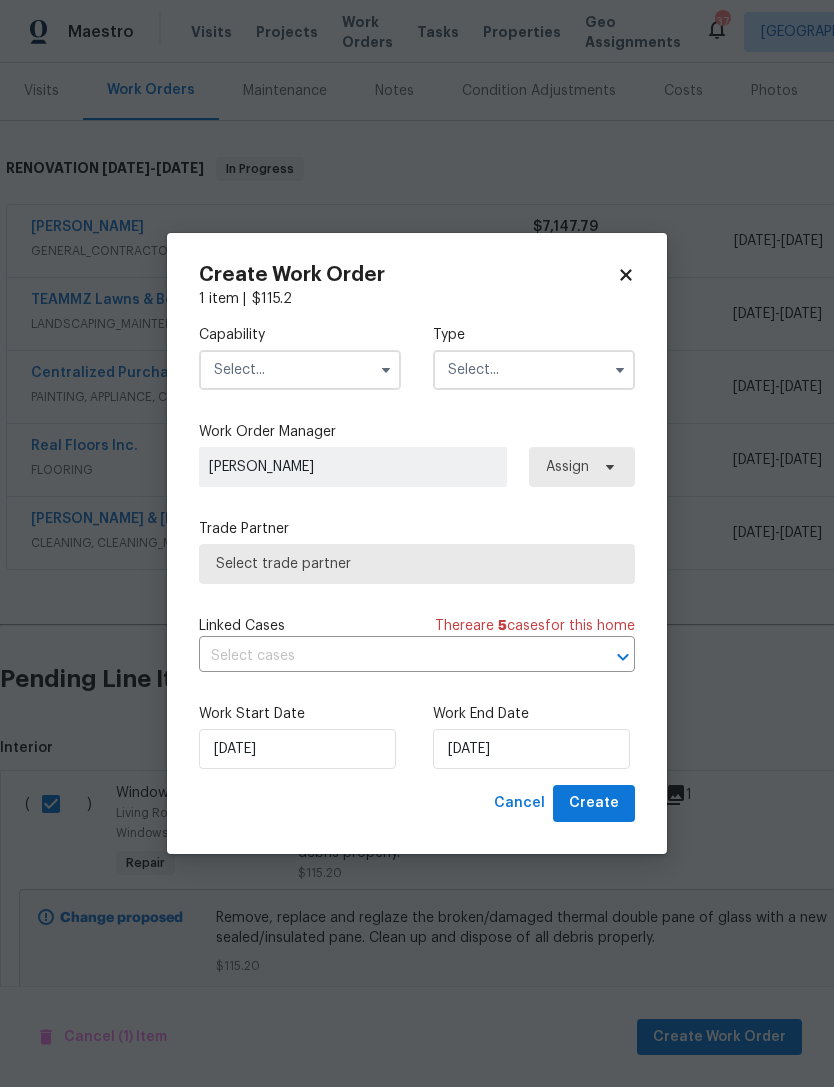 click at bounding box center [300, 370] 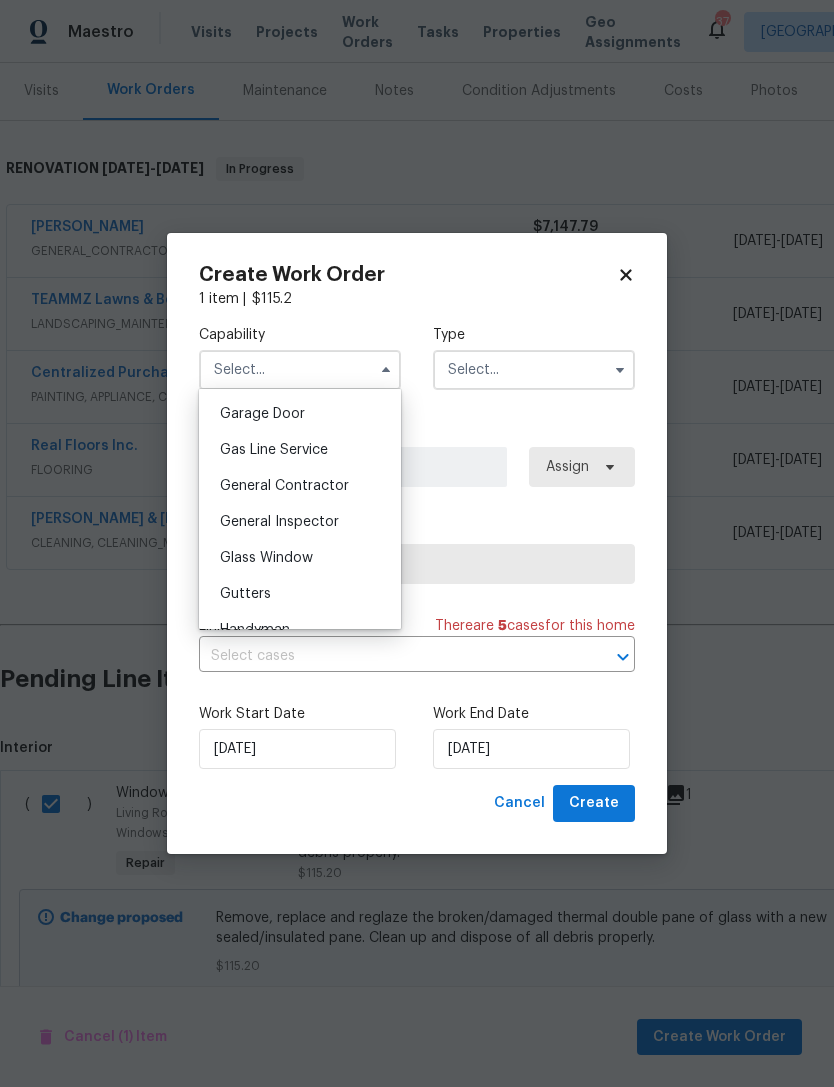 scroll, scrollTop: 891, scrollLeft: 0, axis: vertical 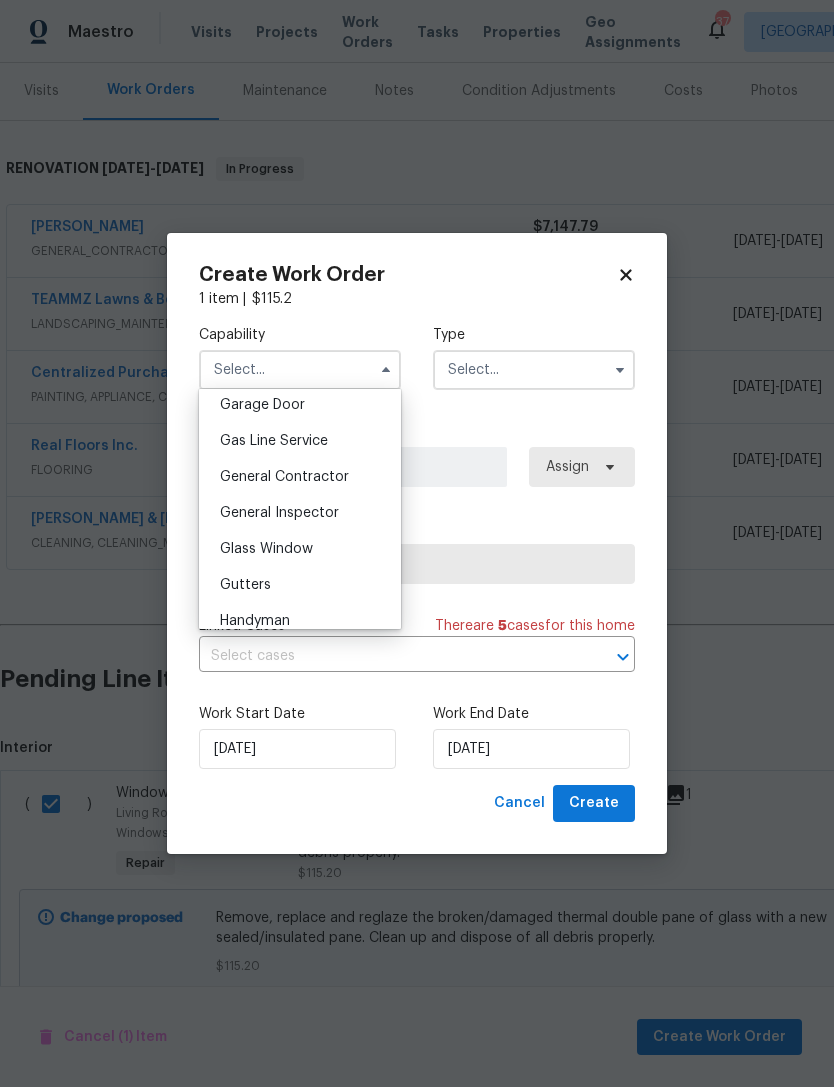 click on "Glass Window" at bounding box center [300, 549] 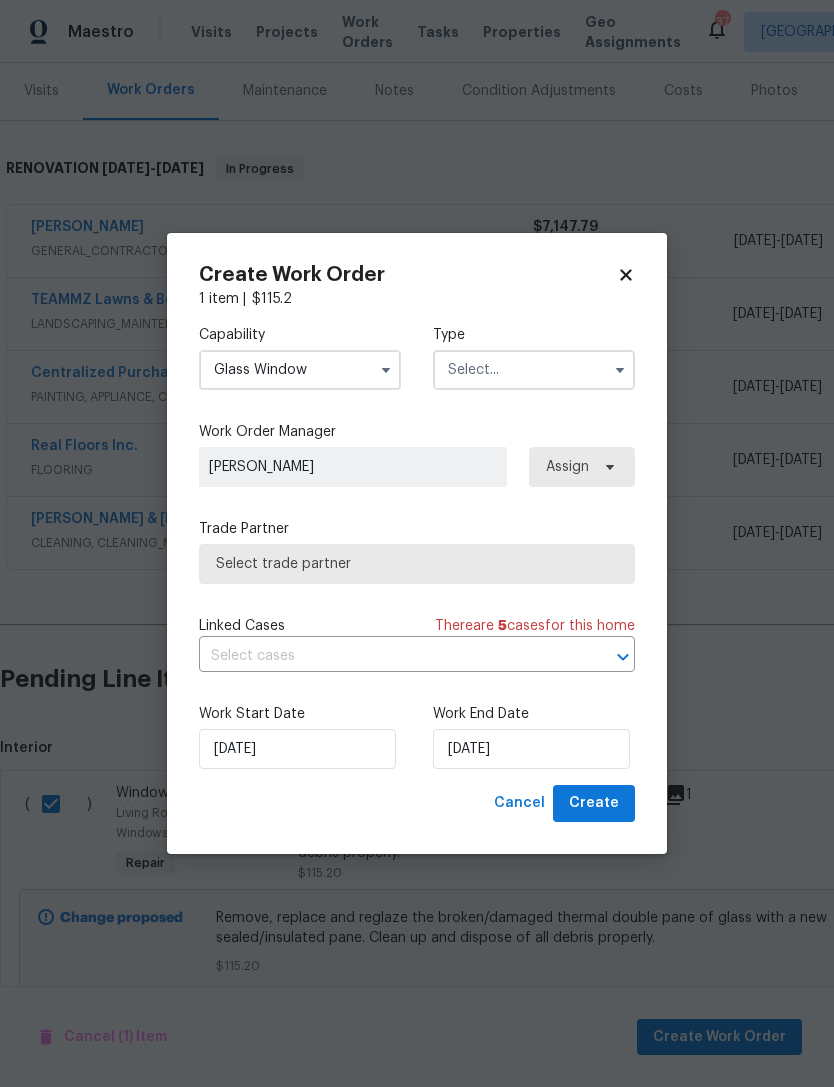 click at bounding box center [534, 370] 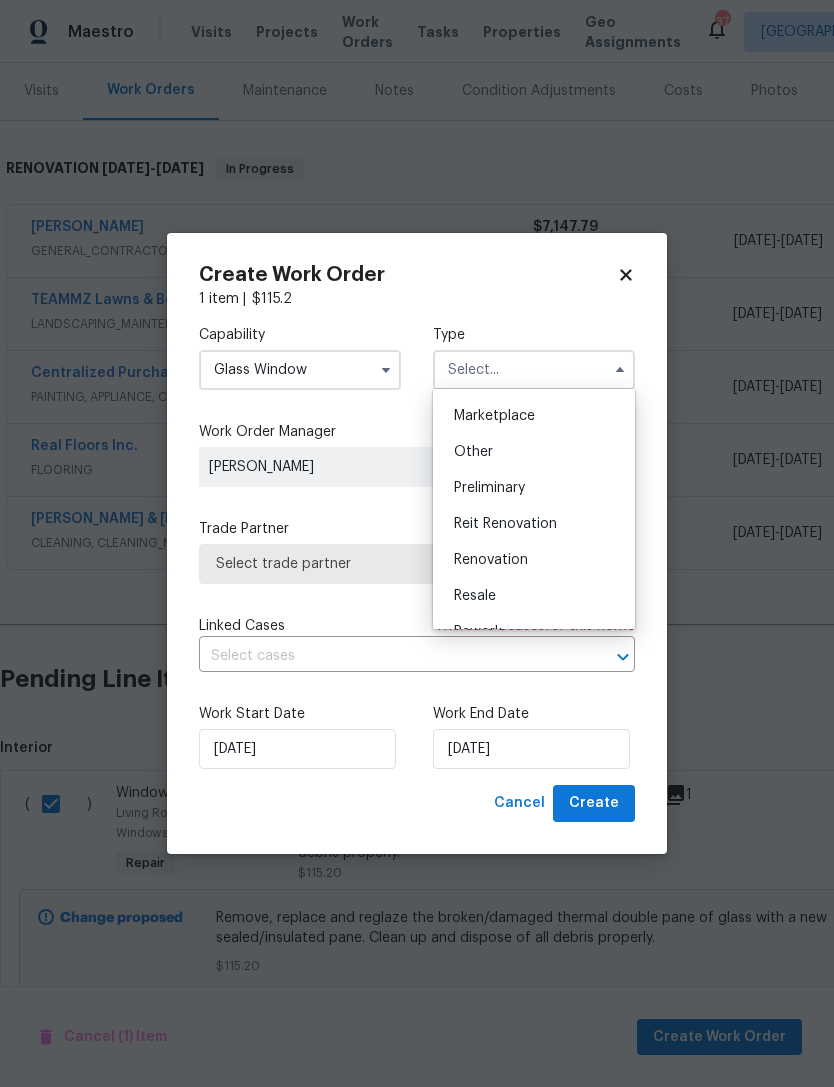 scroll, scrollTop: 357, scrollLeft: 0, axis: vertical 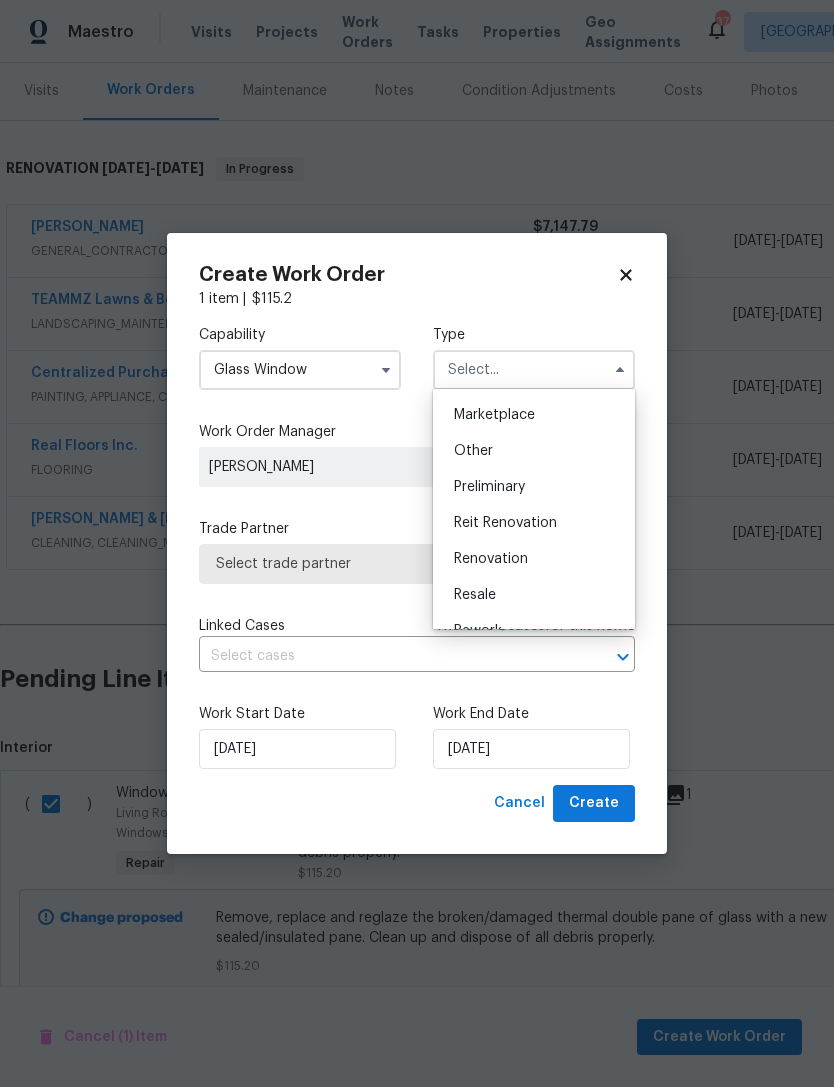 click on "Renovation" at bounding box center [491, 559] 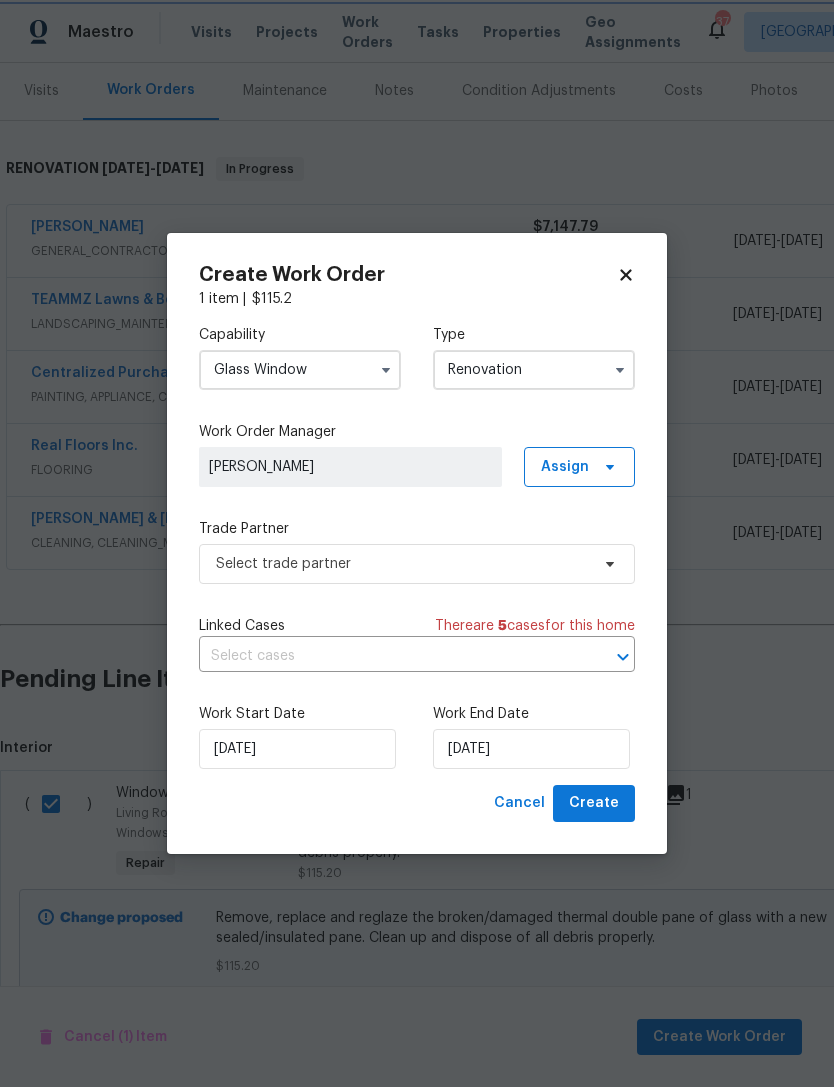 type on "Renovation" 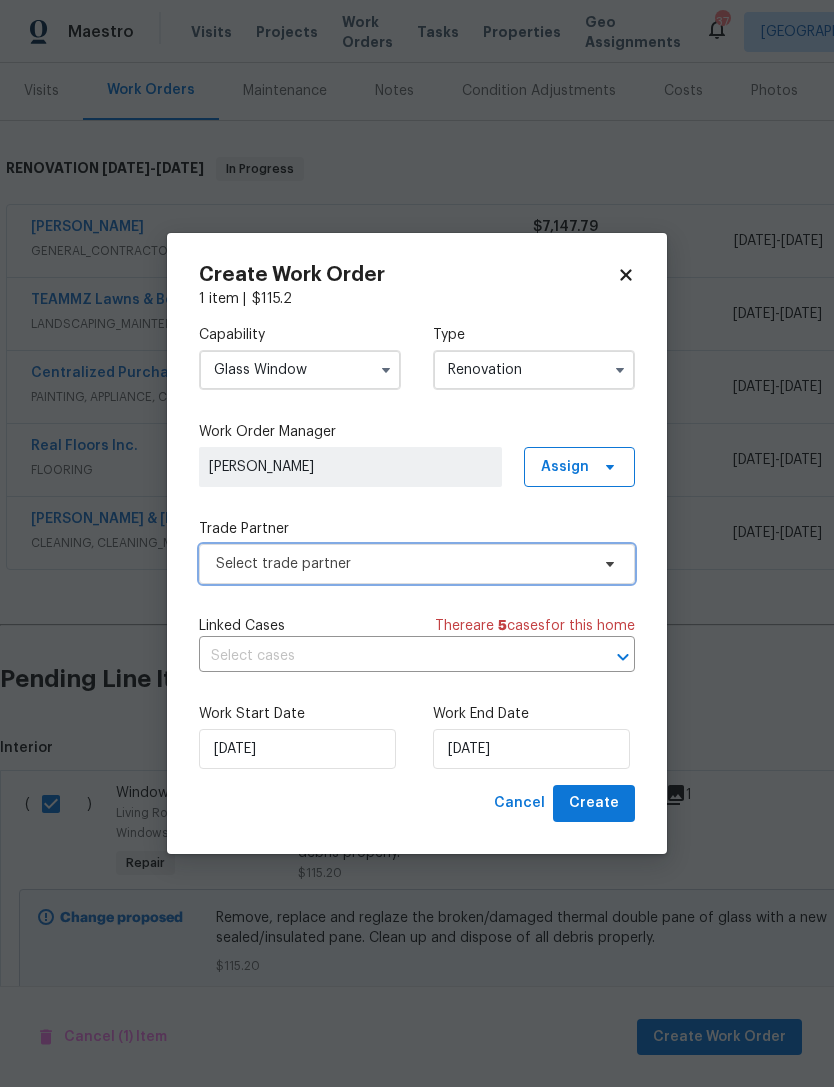click on "Select trade partner" at bounding box center (402, 564) 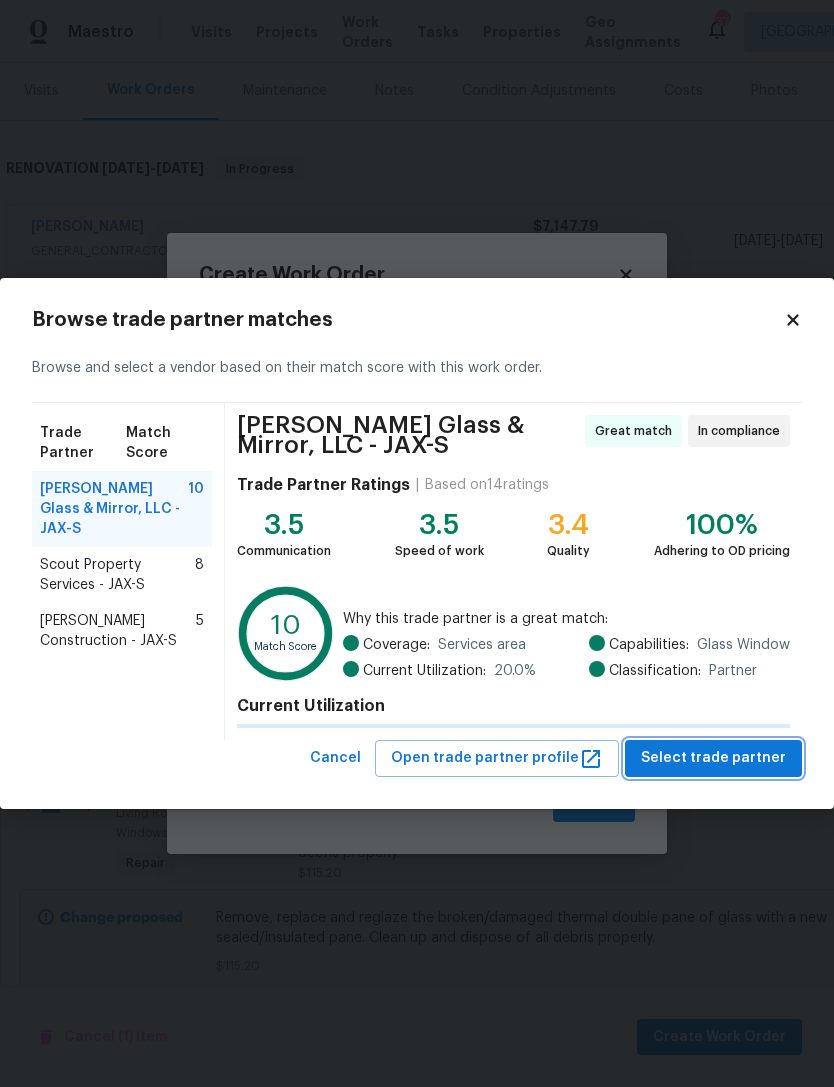 click on "Select trade partner" at bounding box center (713, 758) 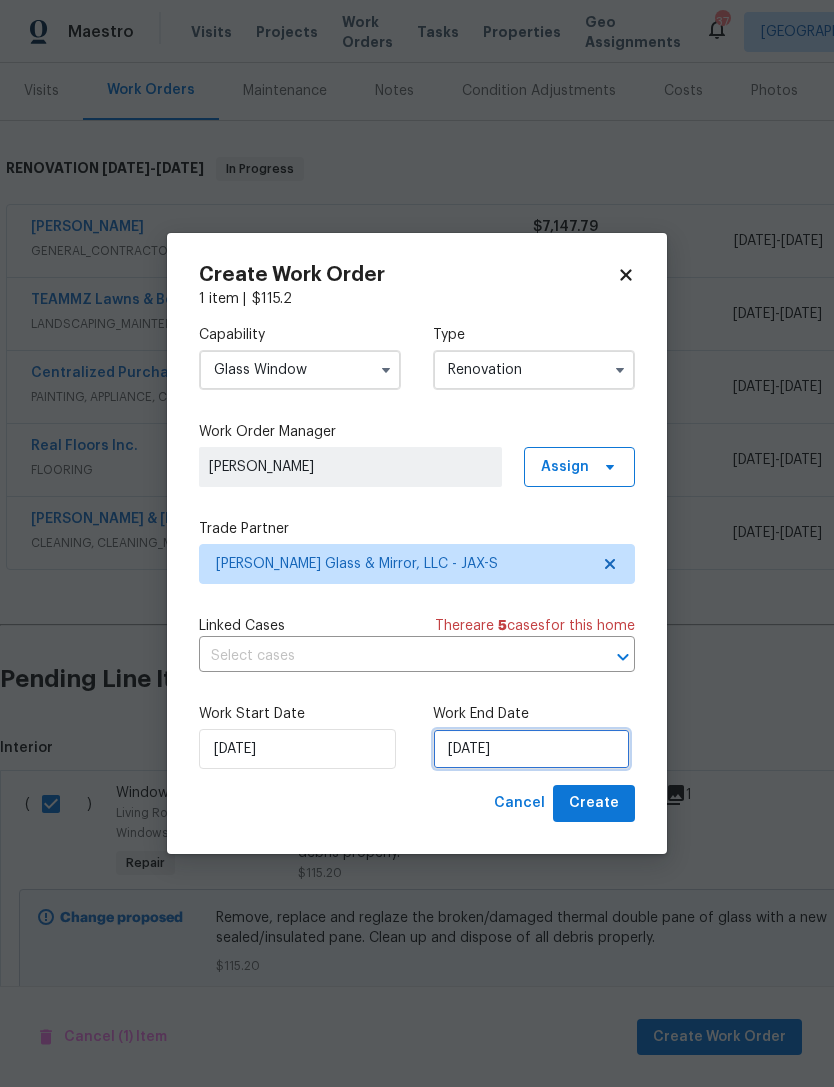 click on "[DATE]" at bounding box center (531, 749) 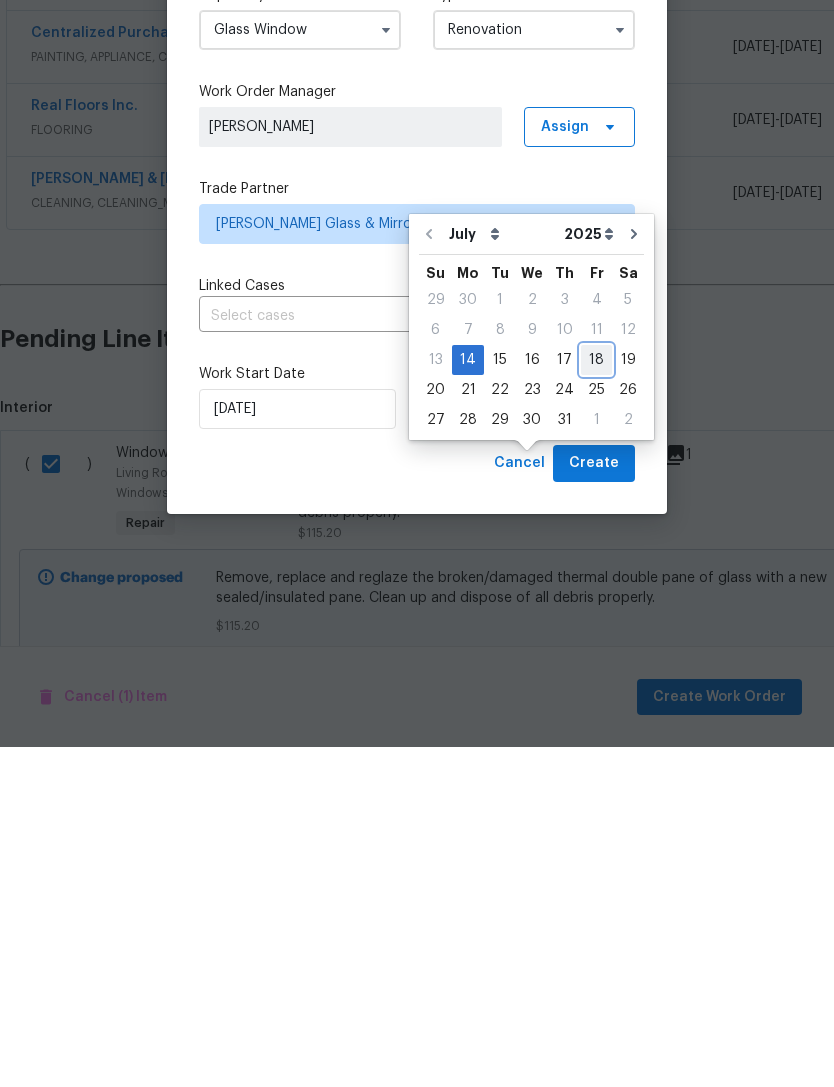 click on "18" at bounding box center [596, 700] 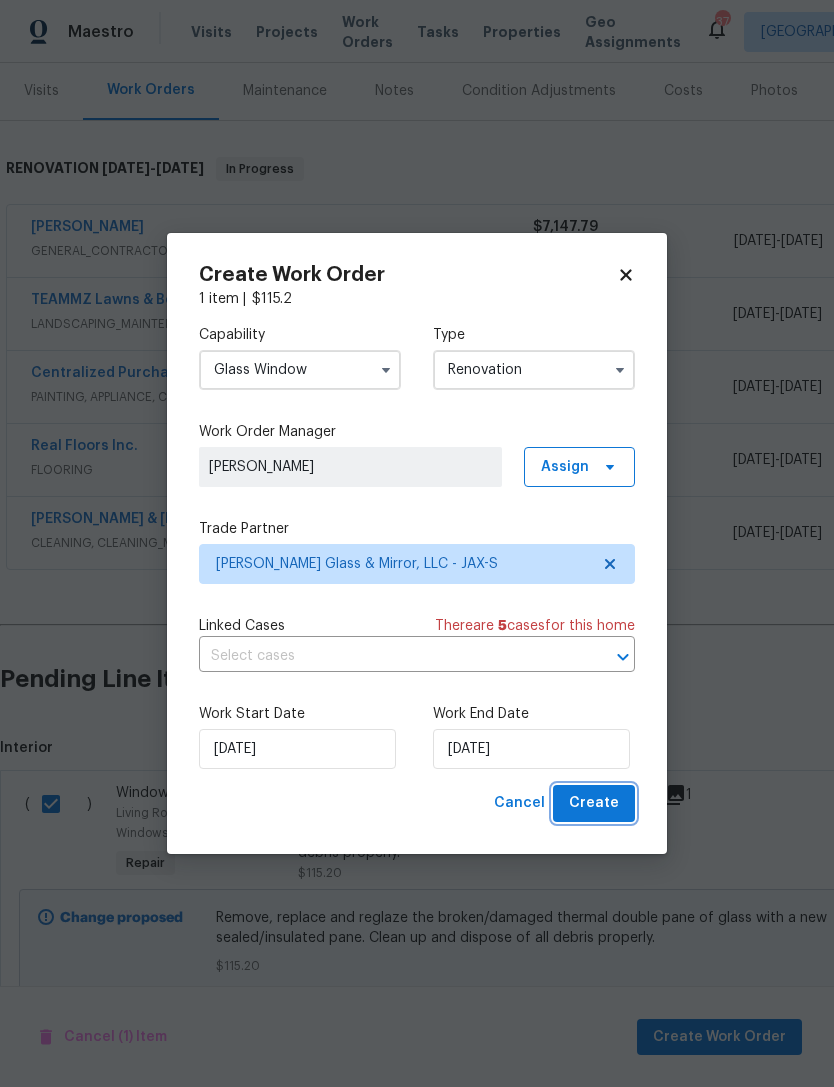 click on "Create" at bounding box center (594, 803) 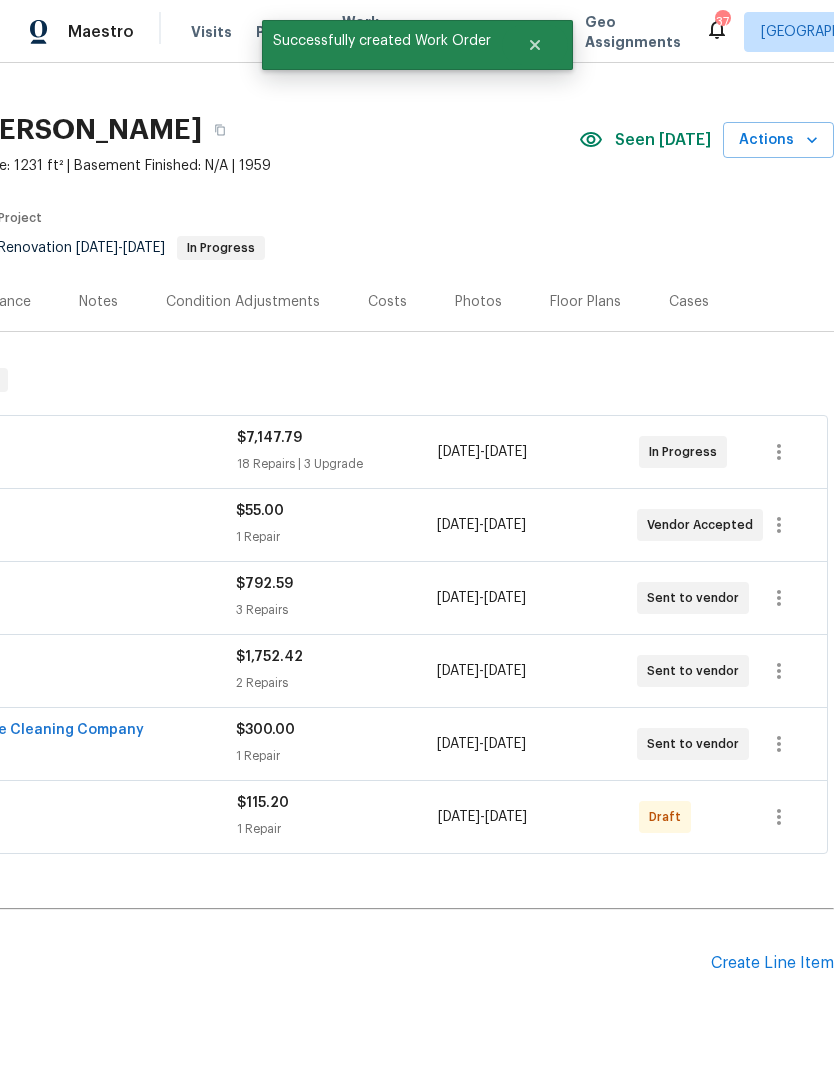 scroll, scrollTop: 31, scrollLeft: 296, axis: both 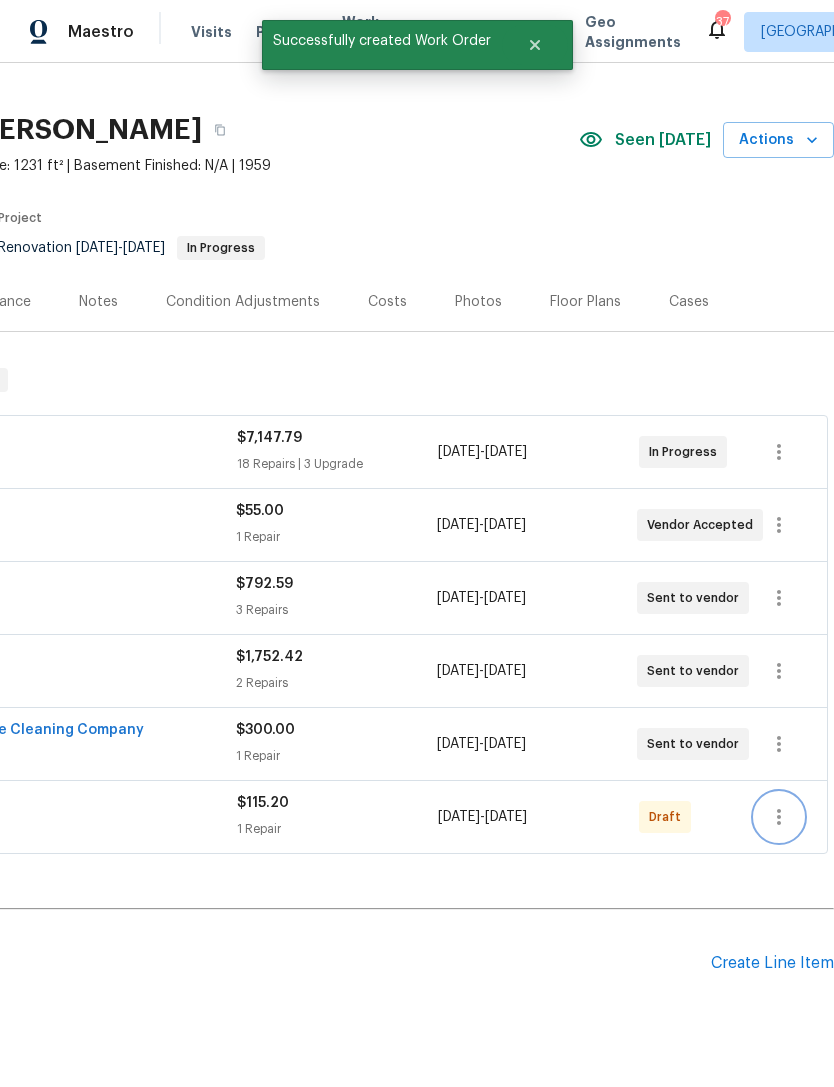 click at bounding box center [779, 817] 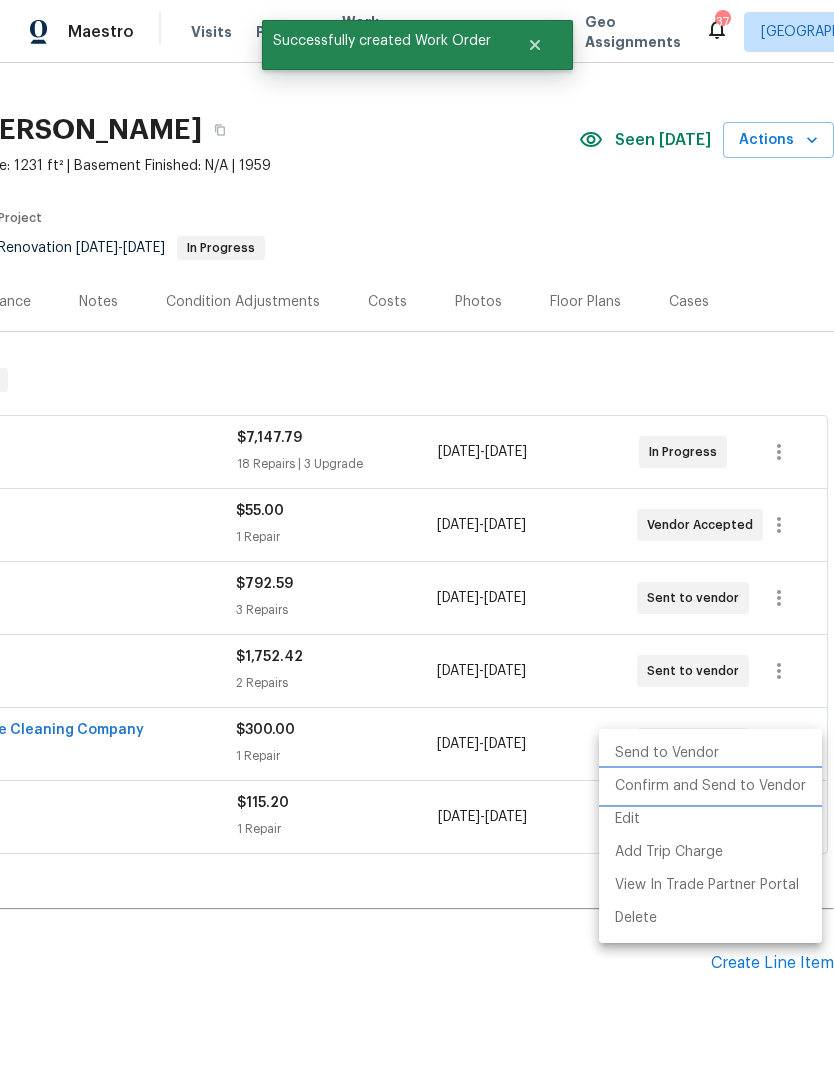 click on "Confirm and Send to Vendor" at bounding box center [710, 786] 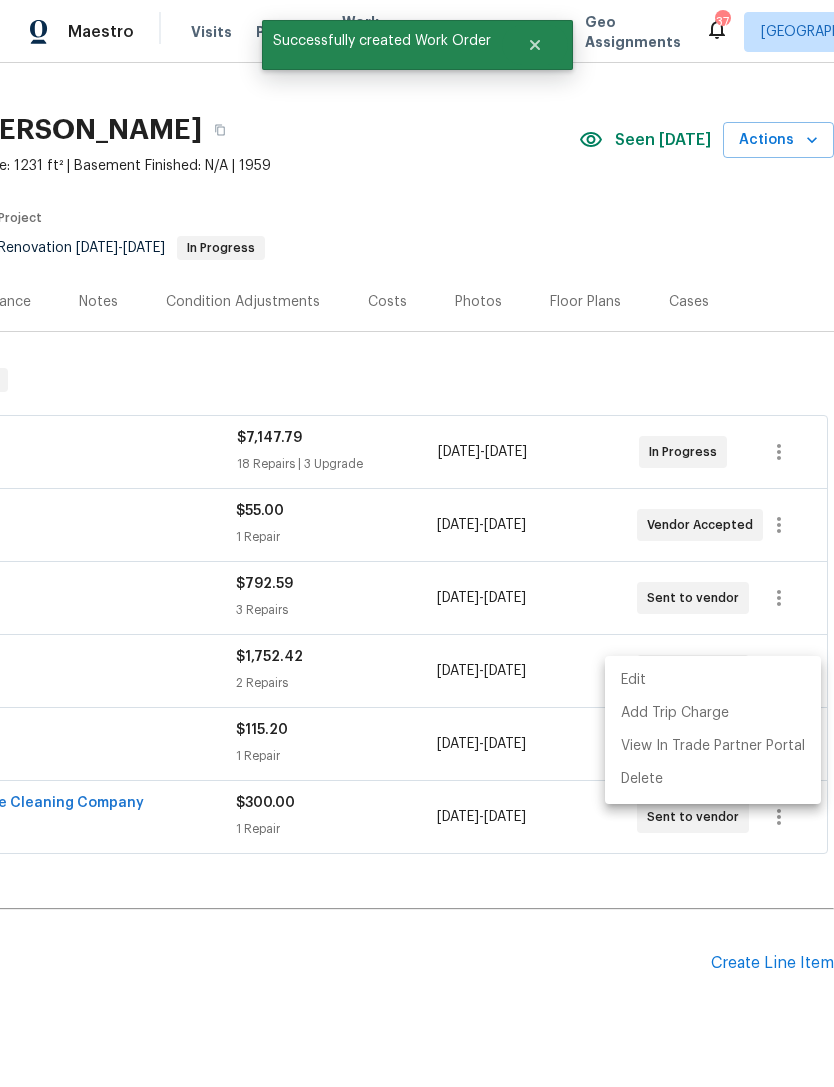 click at bounding box center [417, 543] 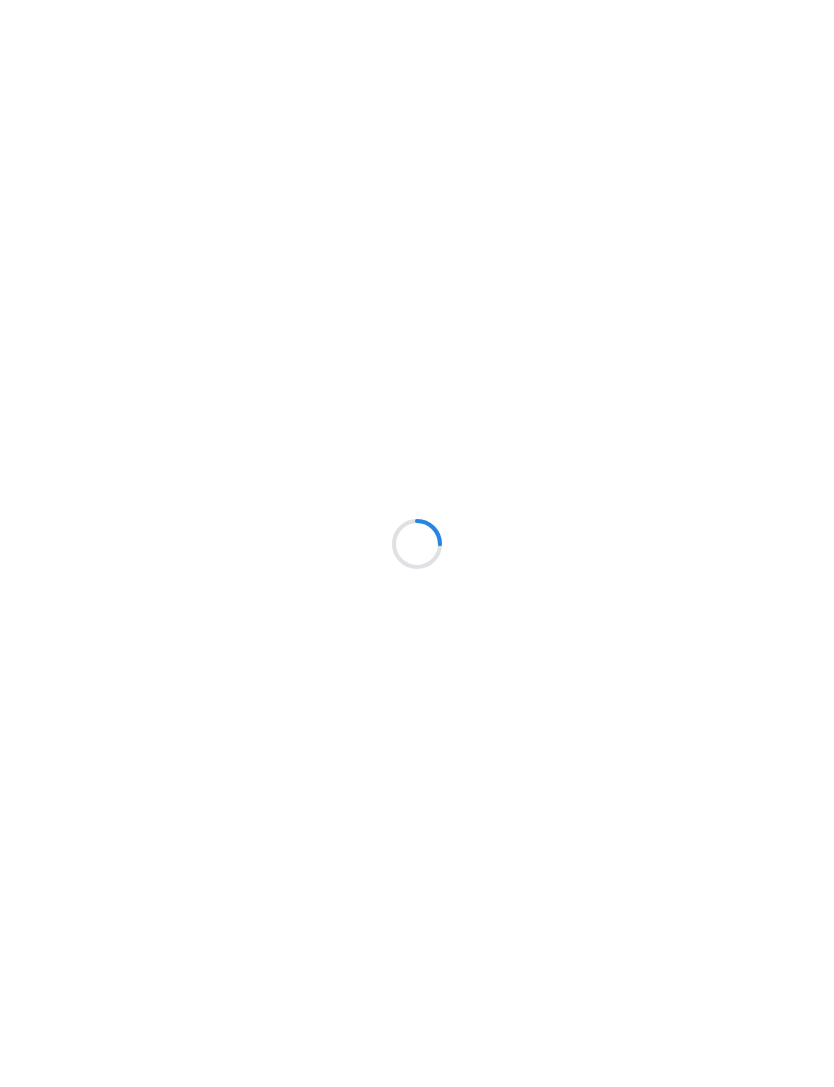 scroll, scrollTop: 0, scrollLeft: 0, axis: both 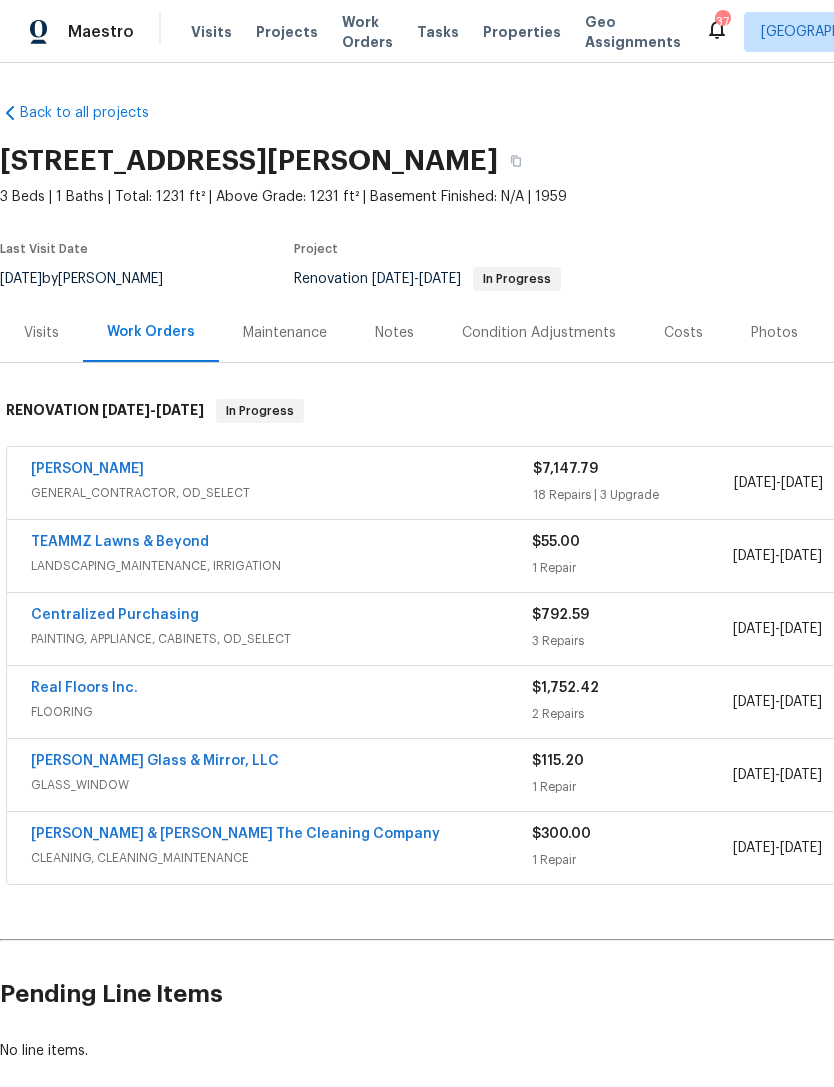 click on "$7,147.79" at bounding box center [633, 469] 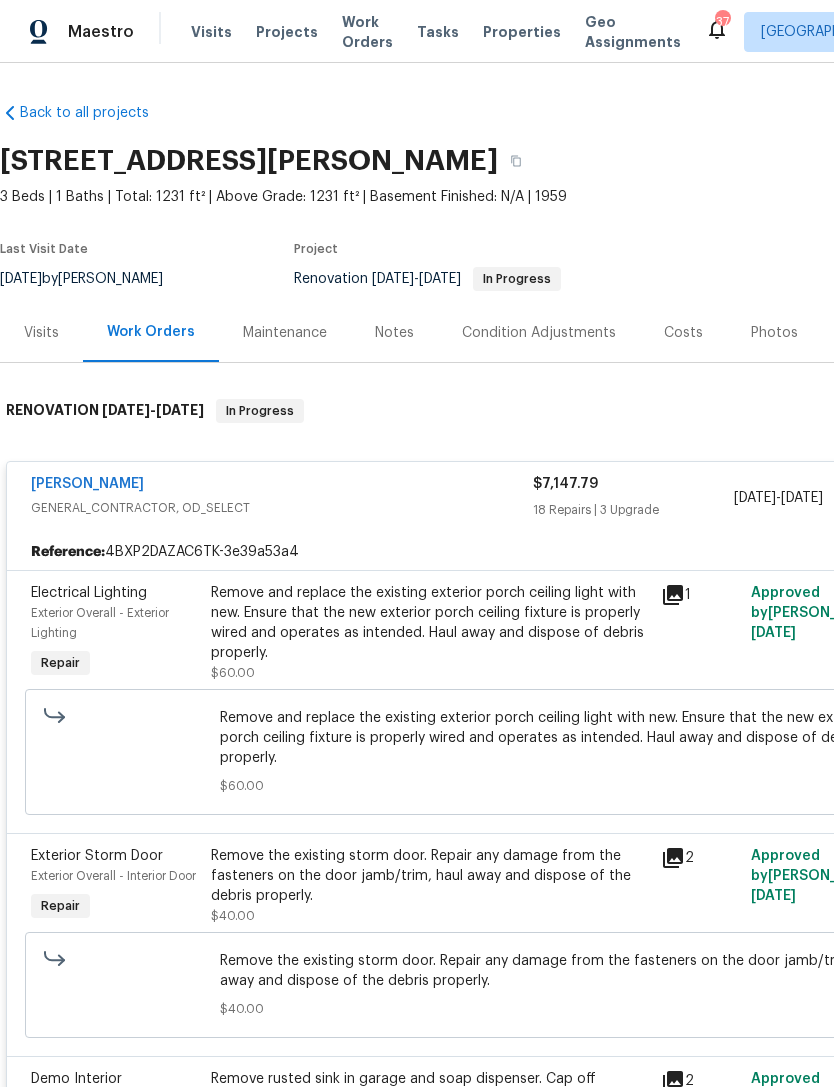 click on "$7,147.79" at bounding box center [633, 484] 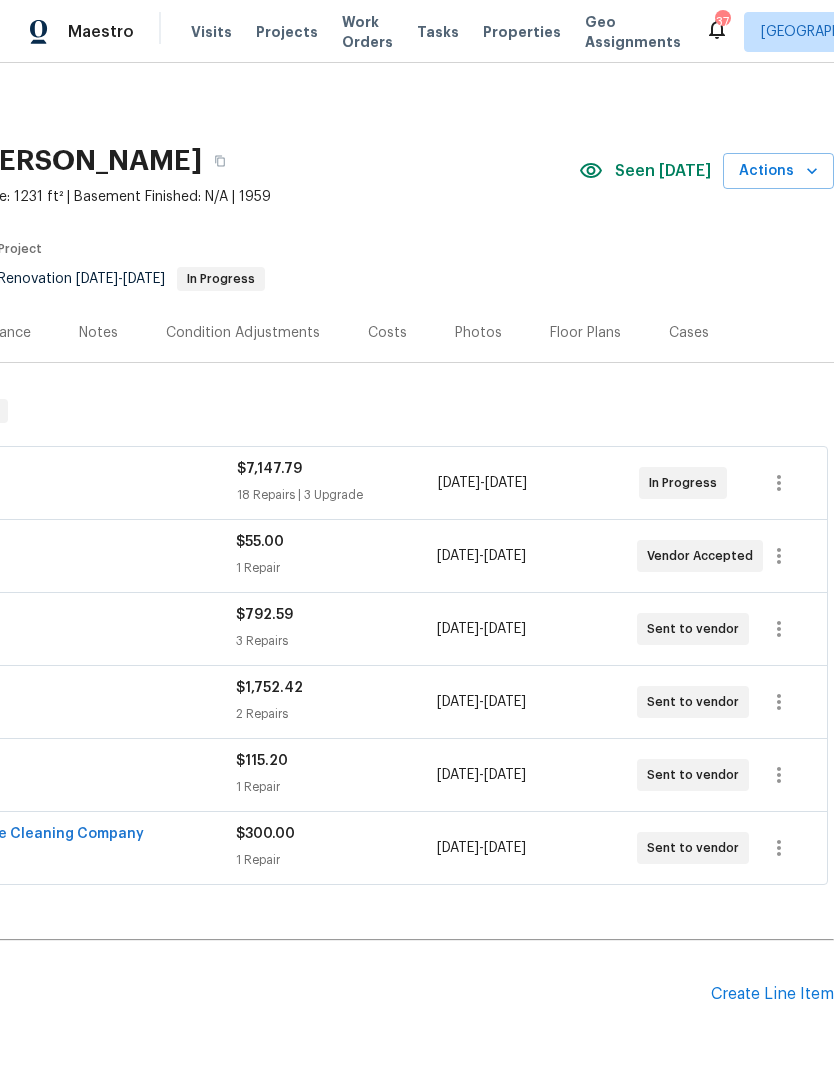 scroll, scrollTop: 0, scrollLeft: 296, axis: horizontal 